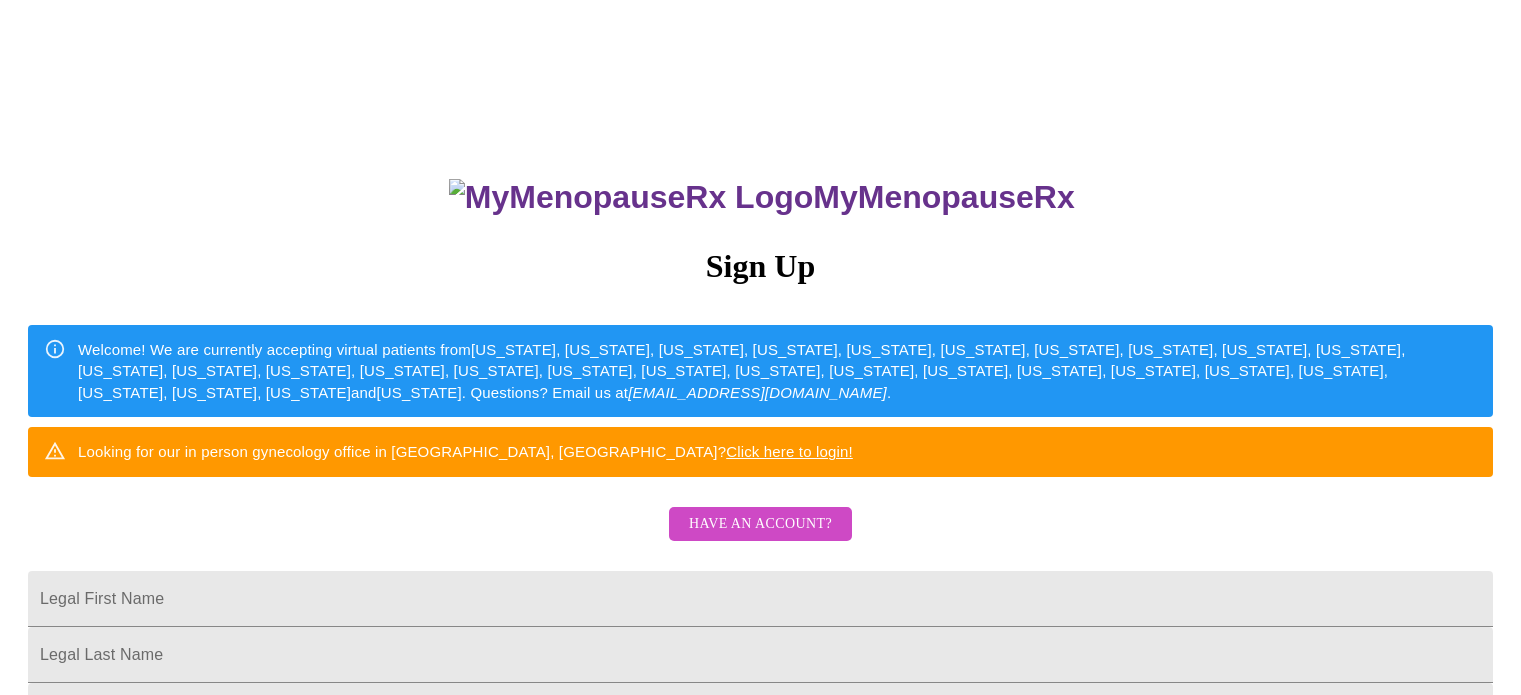 scroll, scrollTop: 0, scrollLeft: 0, axis: both 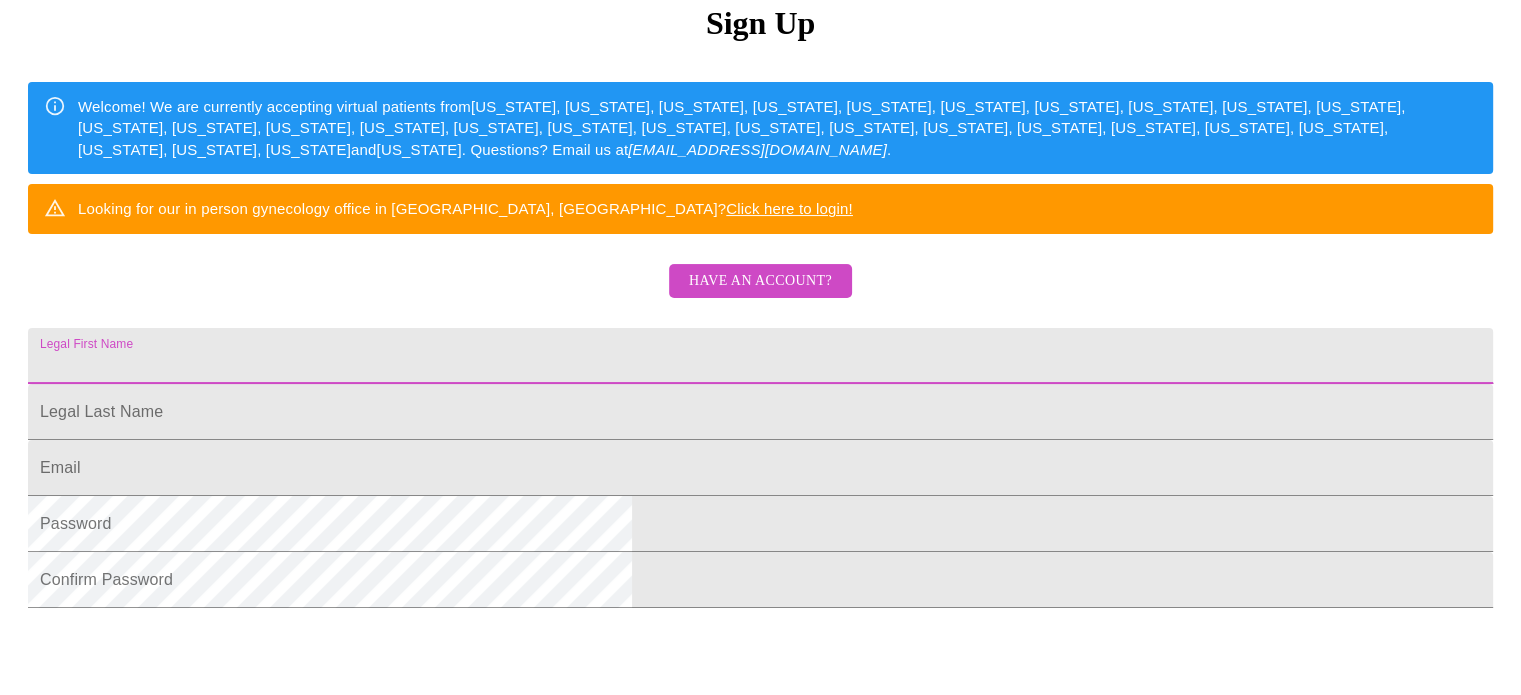 click on "Legal First Name" at bounding box center [760, 356] 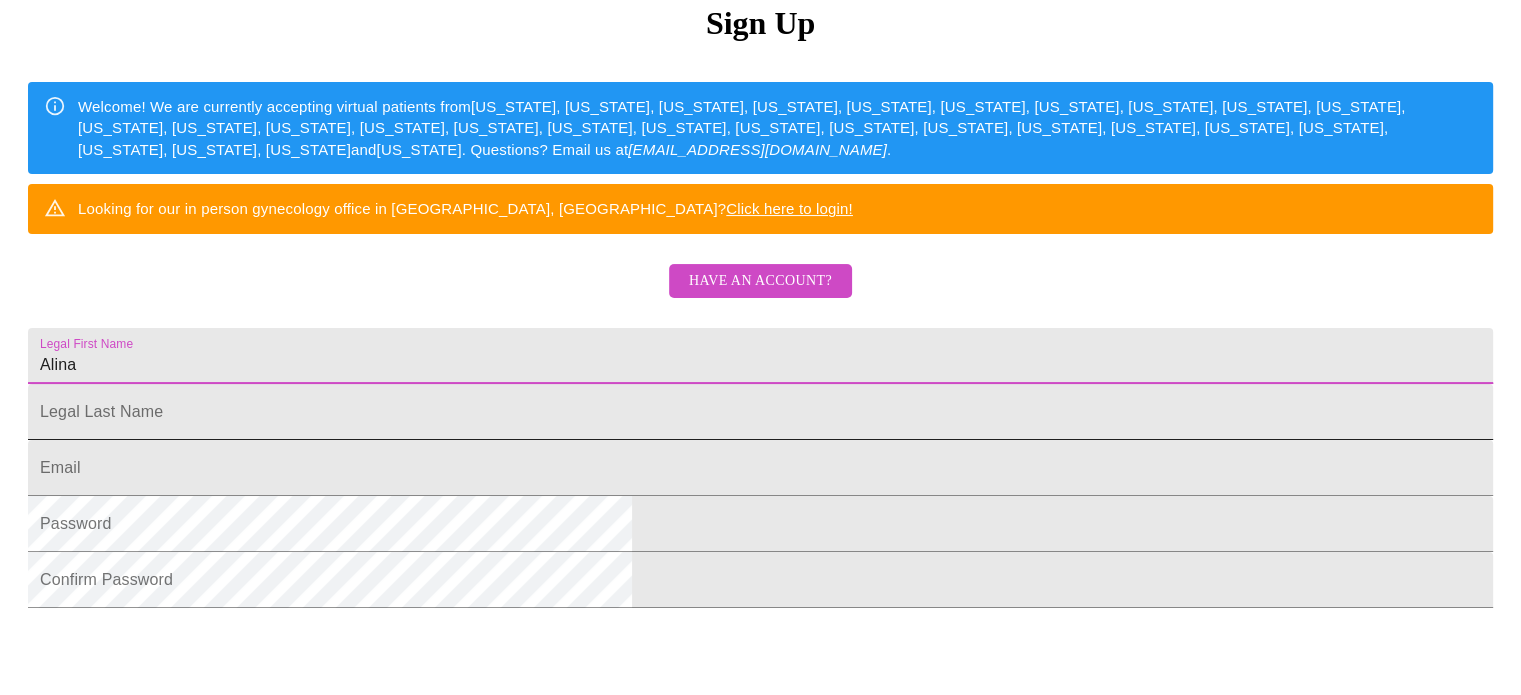 type on "Alina" 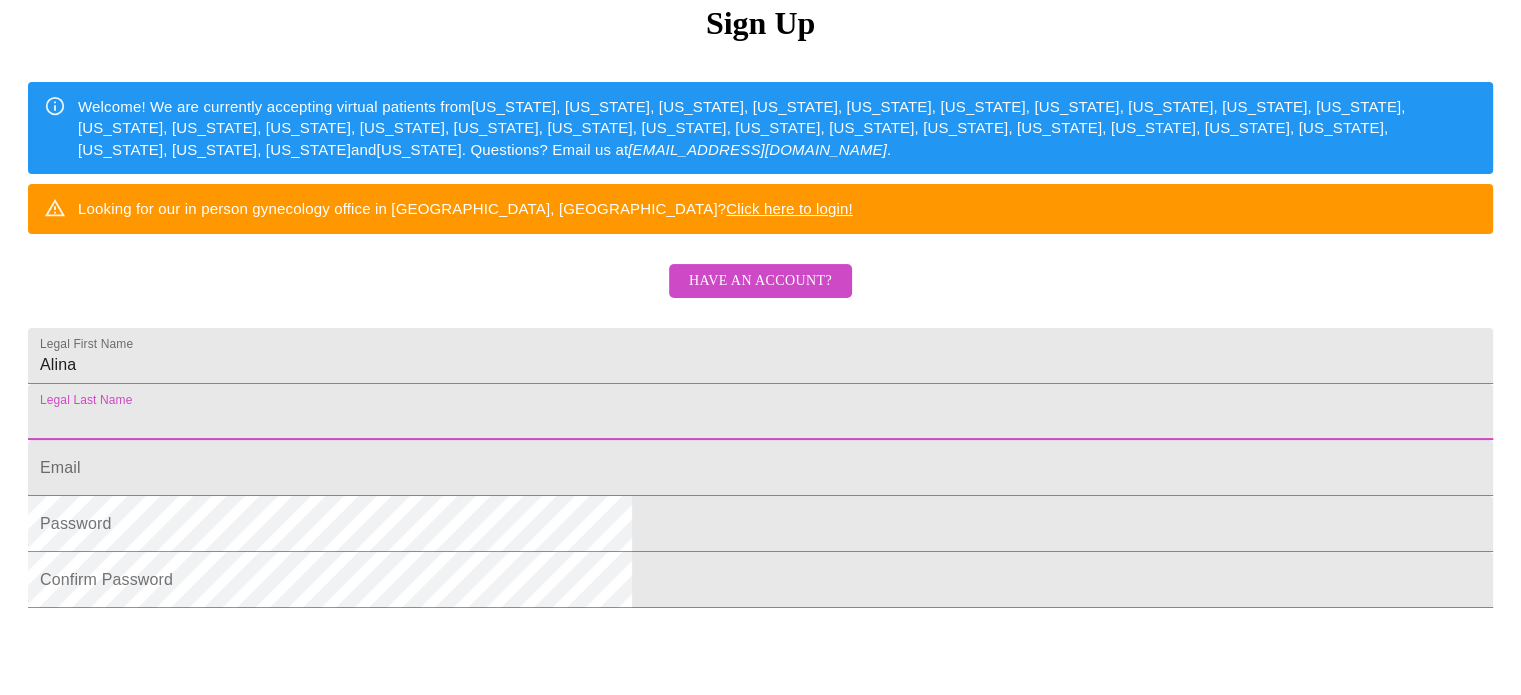 click on "Legal First Name" at bounding box center (760, 412) 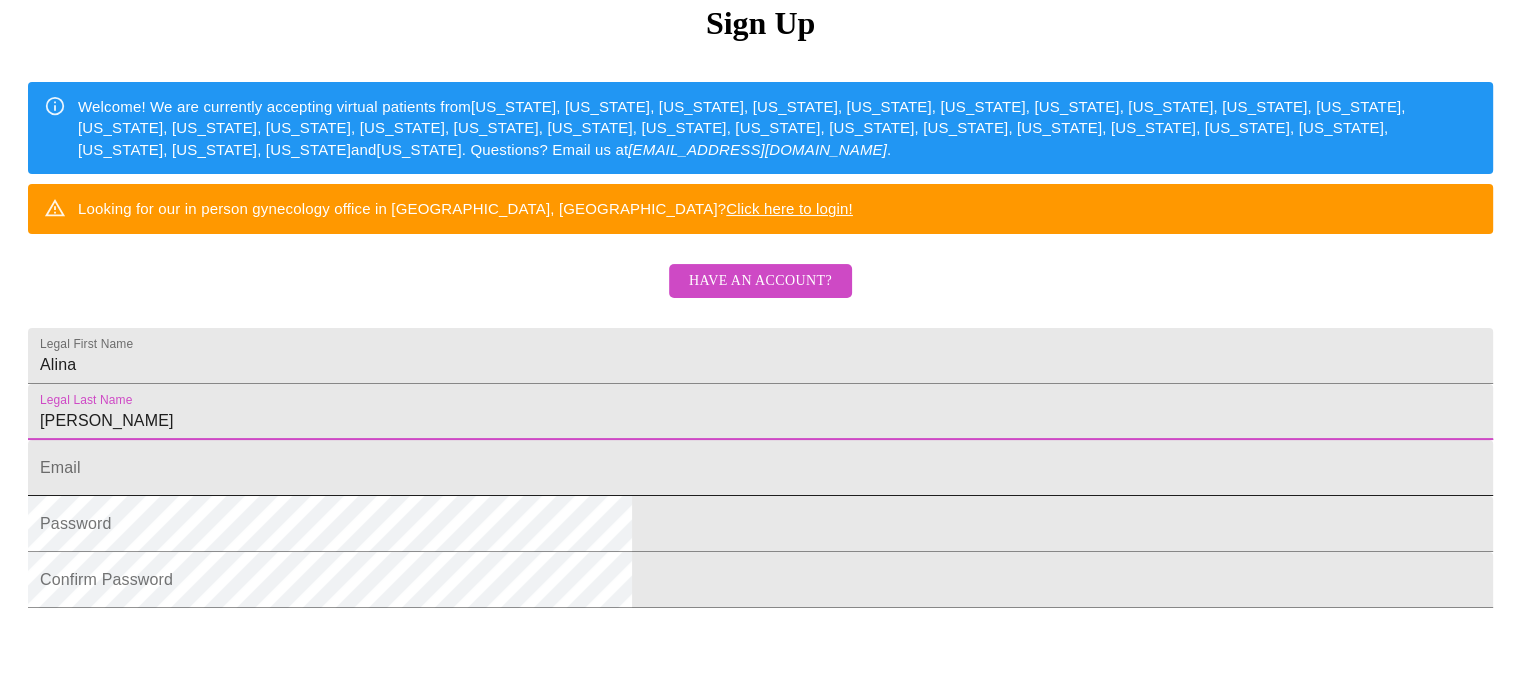 type on "[PERSON_NAME]" 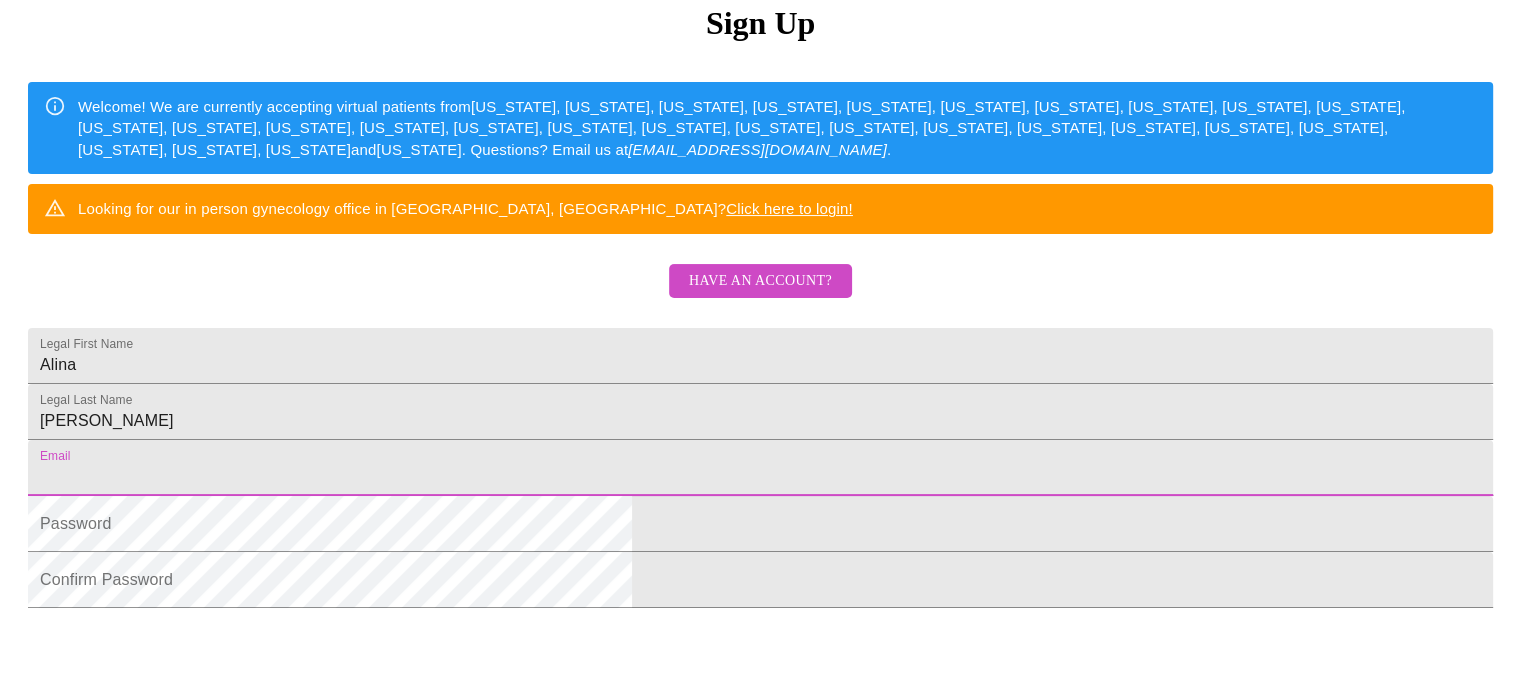 click on "Legal First Name" at bounding box center [760, 468] 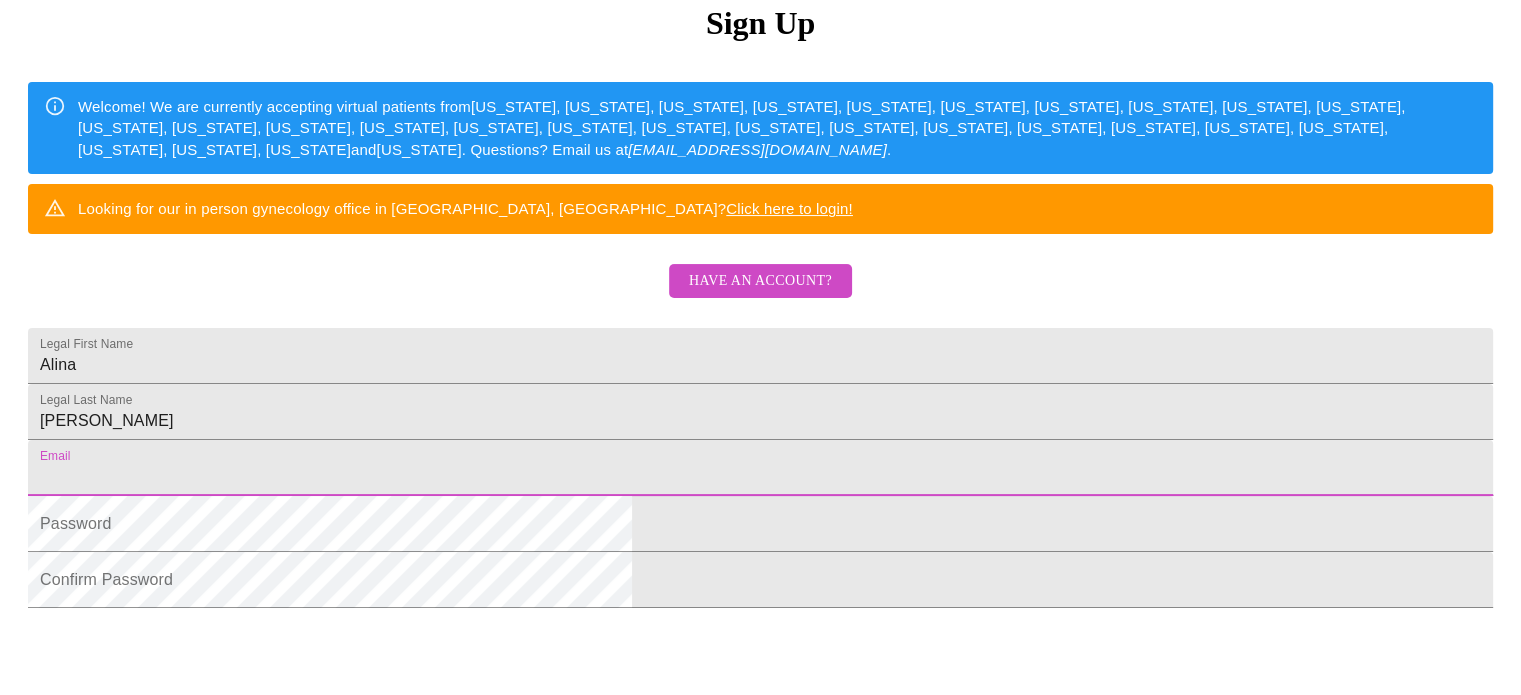 type on "[EMAIL_ADDRESS][DOMAIN_NAME]" 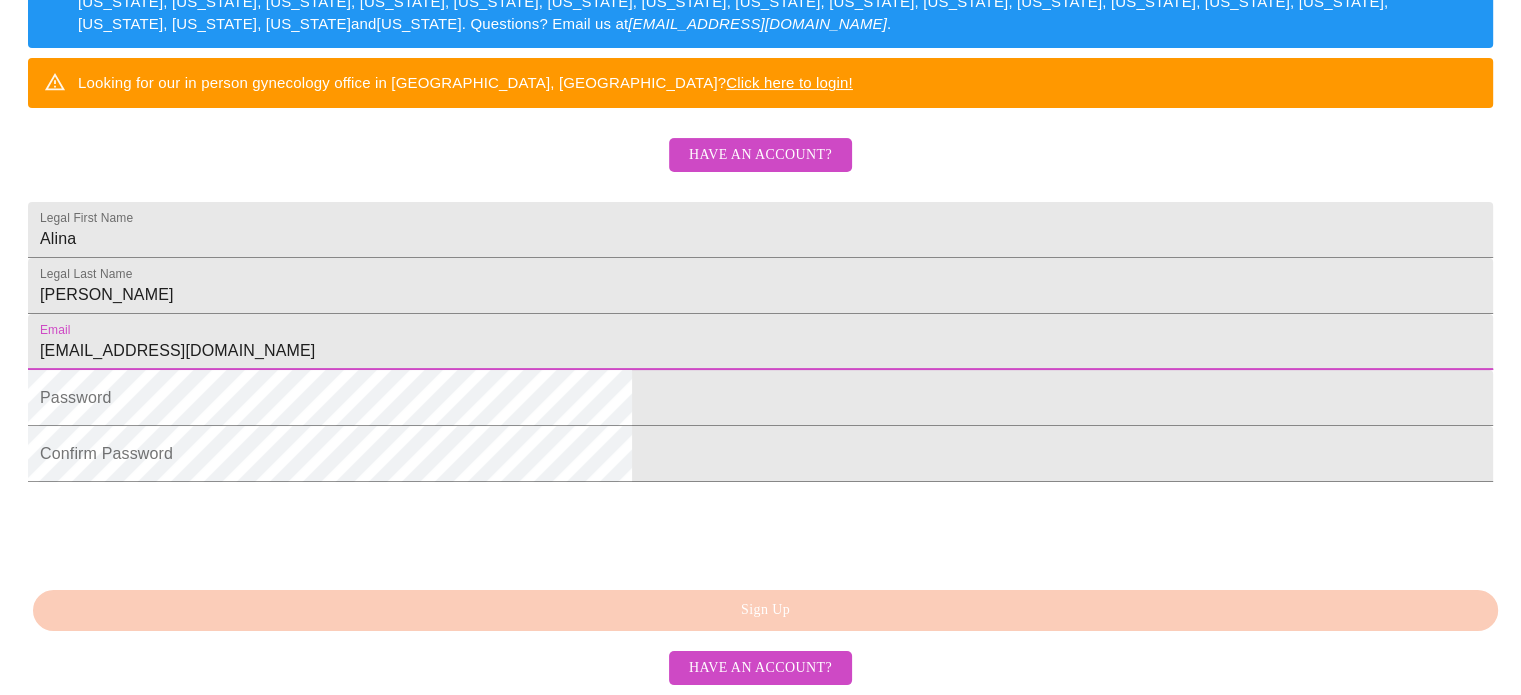 scroll, scrollTop: 522, scrollLeft: 0, axis: vertical 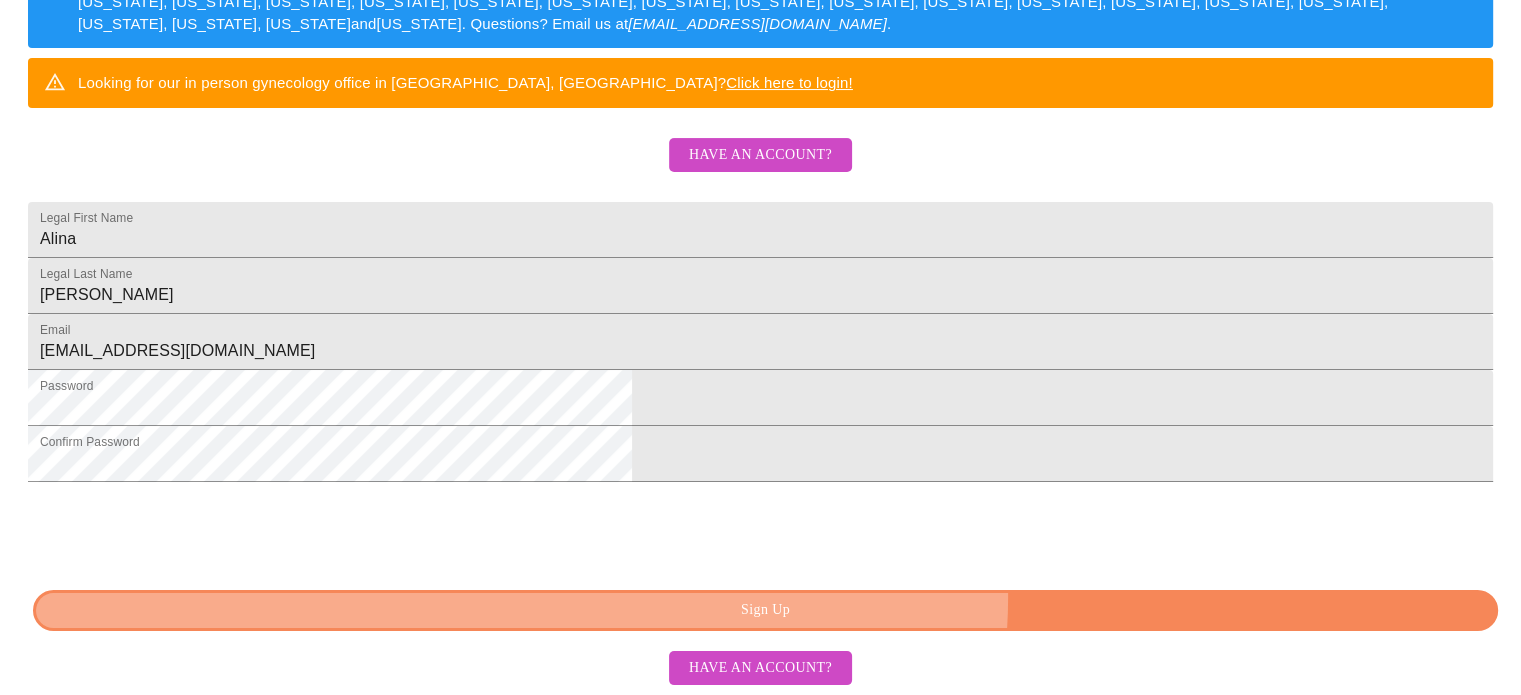 click on "Sign Up" 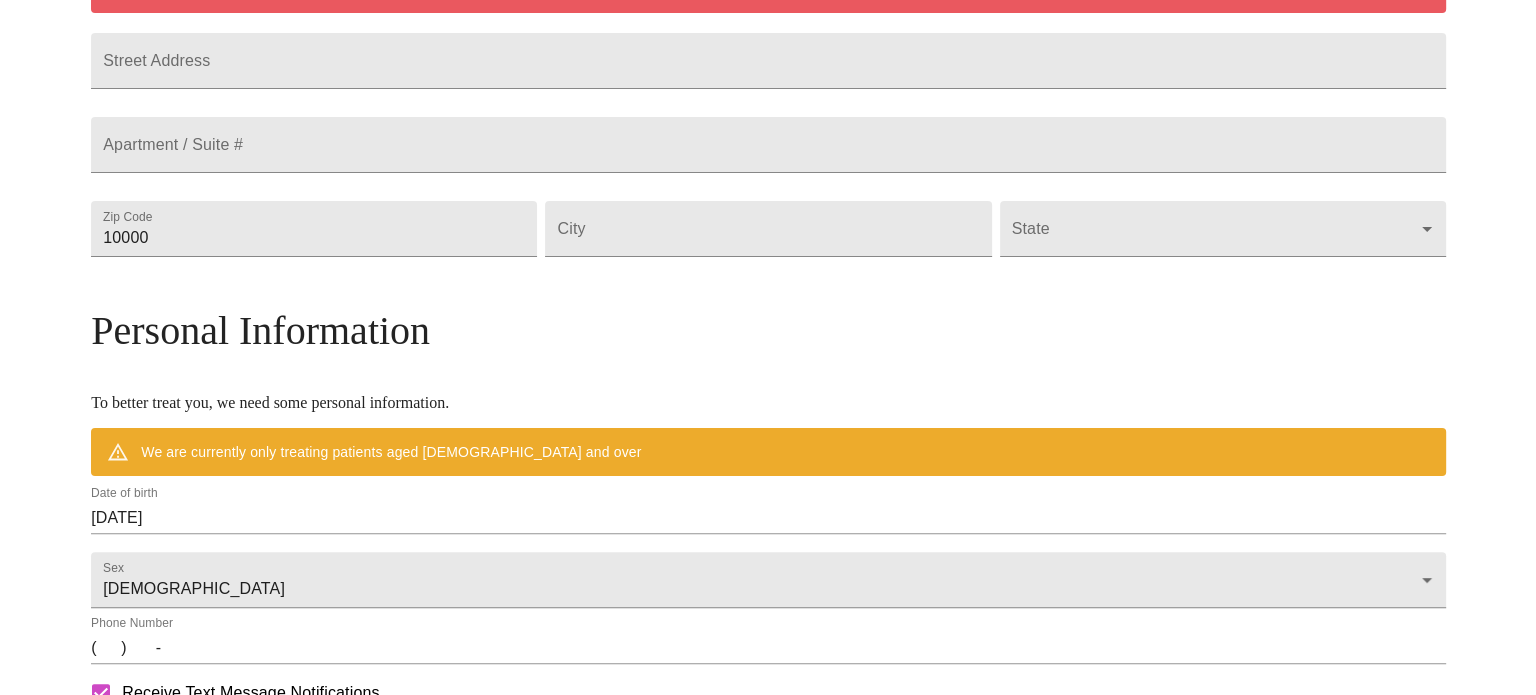 scroll, scrollTop: 444, scrollLeft: 0, axis: vertical 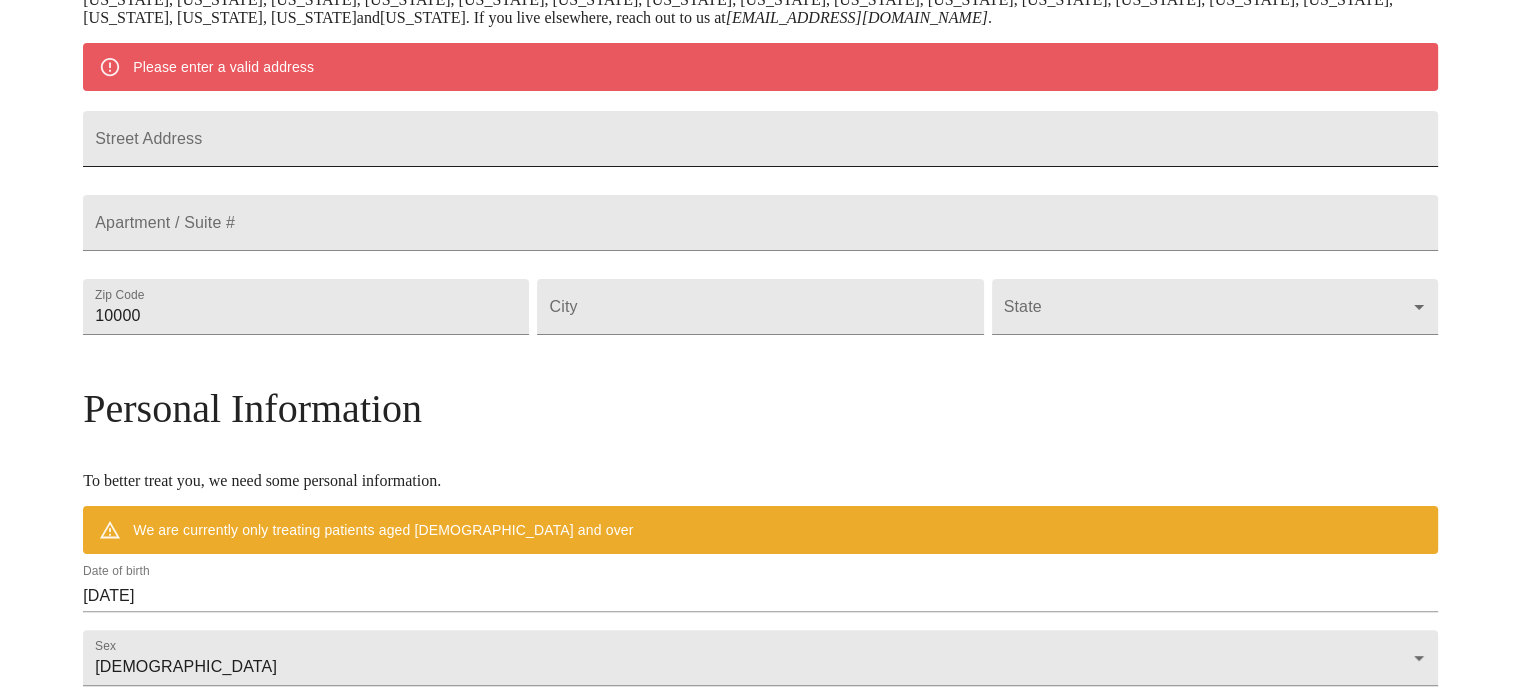 click on "Street Address" at bounding box center (760, 139) 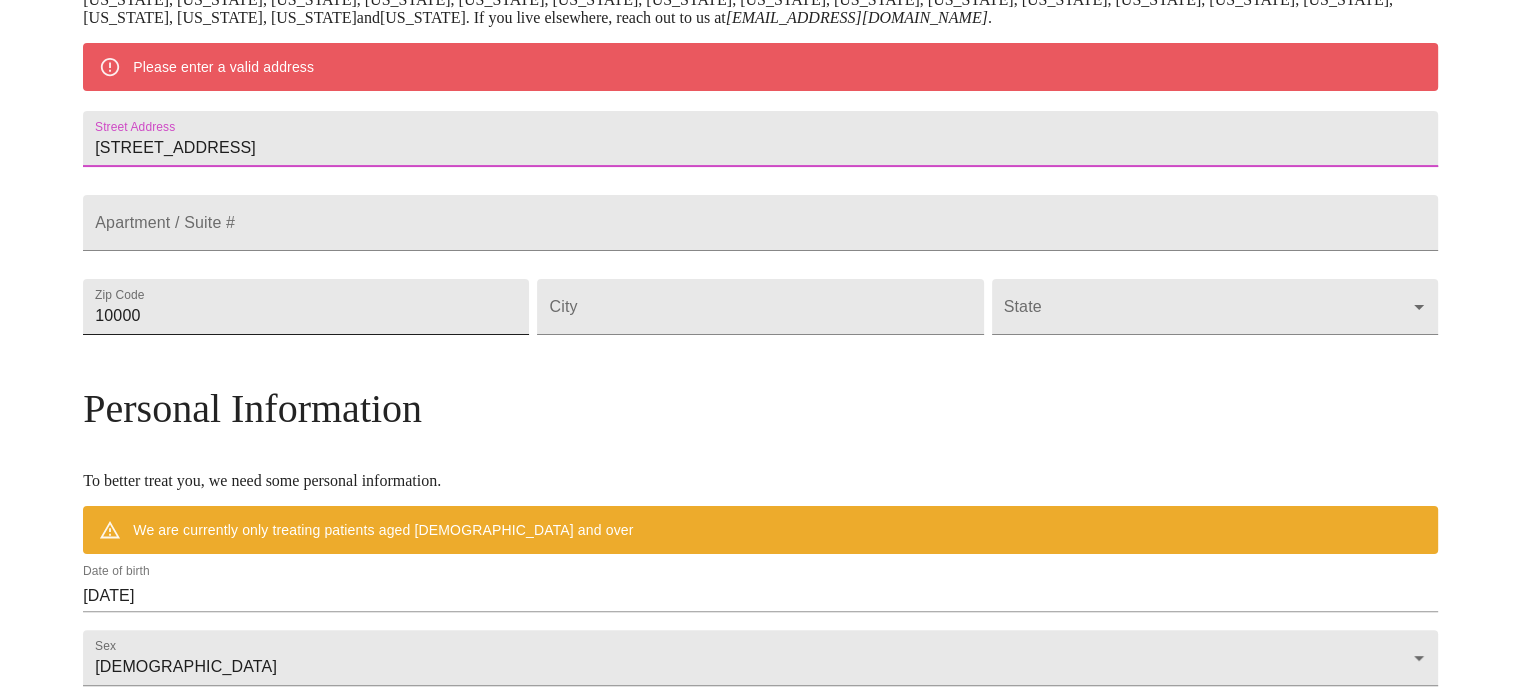 type on "[STREET_ADDRESS]" 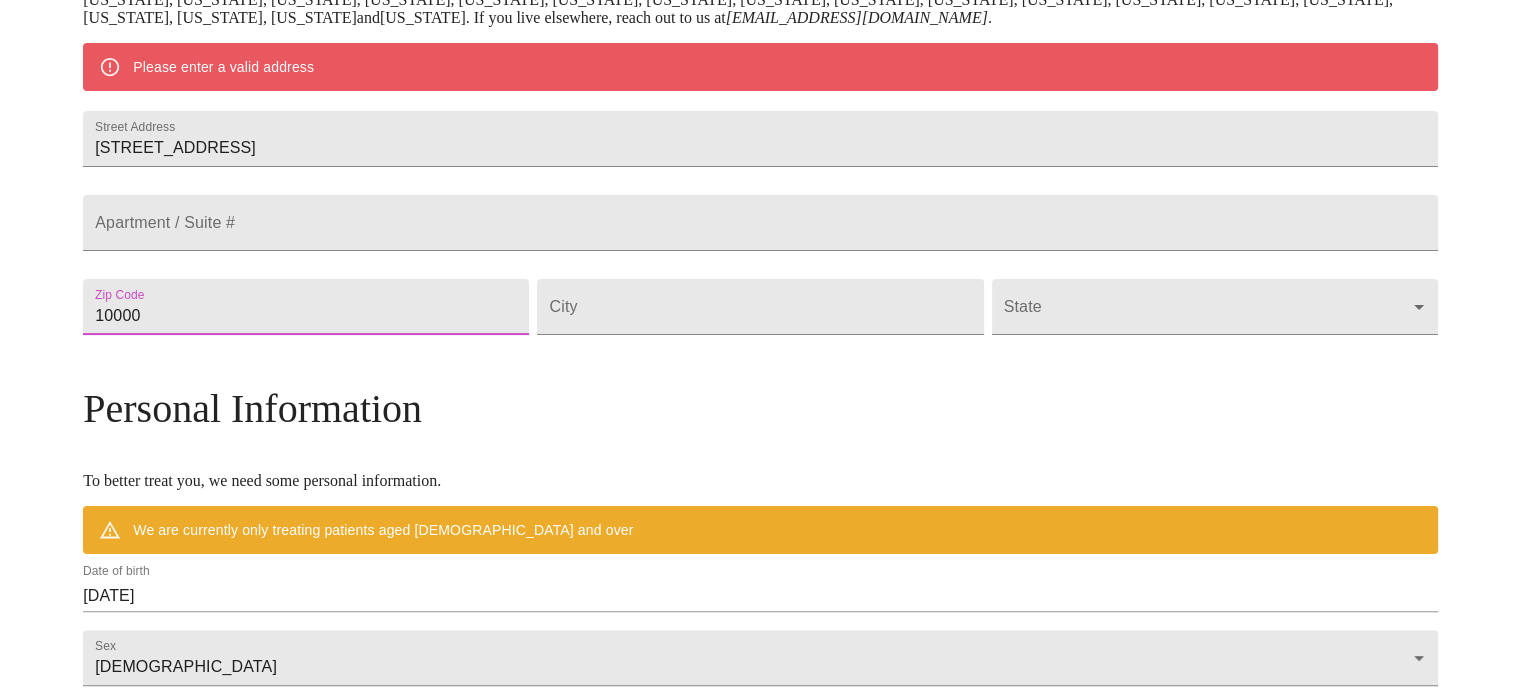 click on "10000" at bounding box center (306, 307) 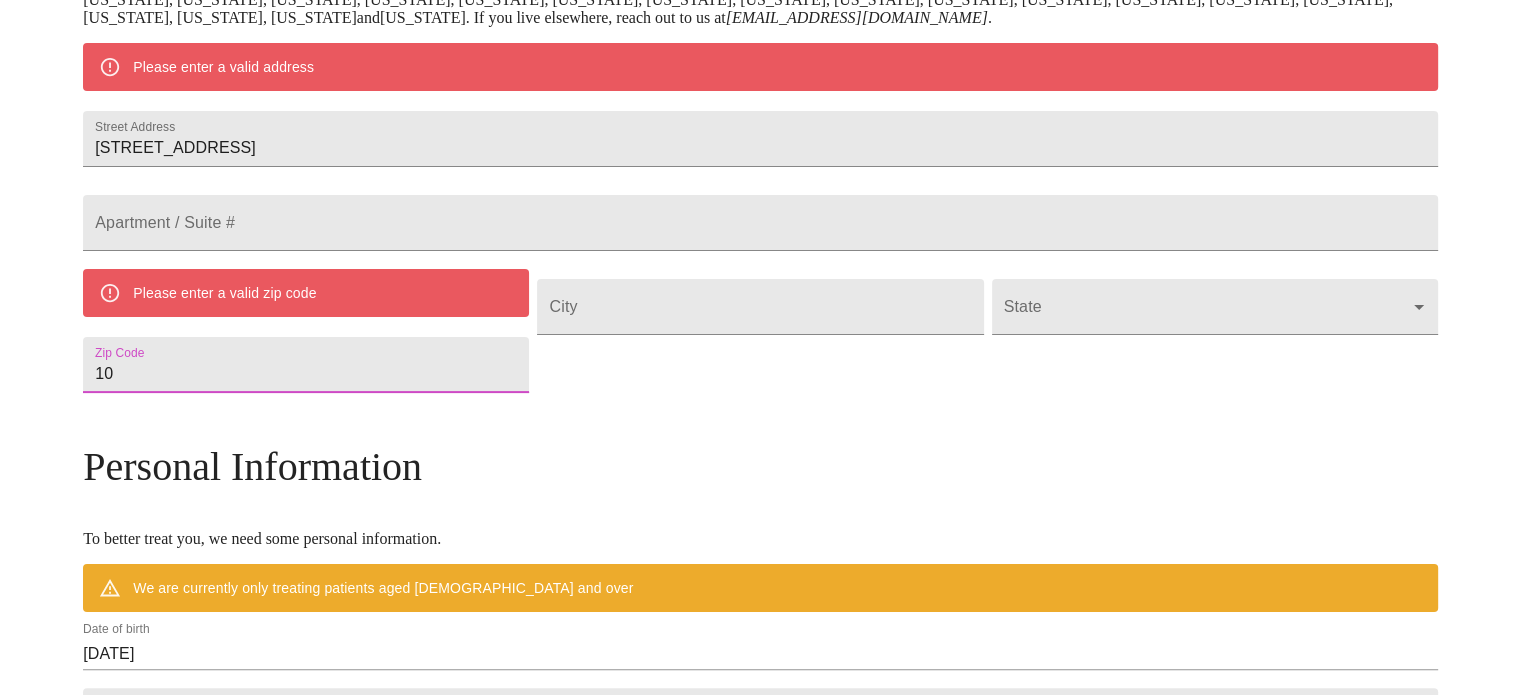 type on "1" 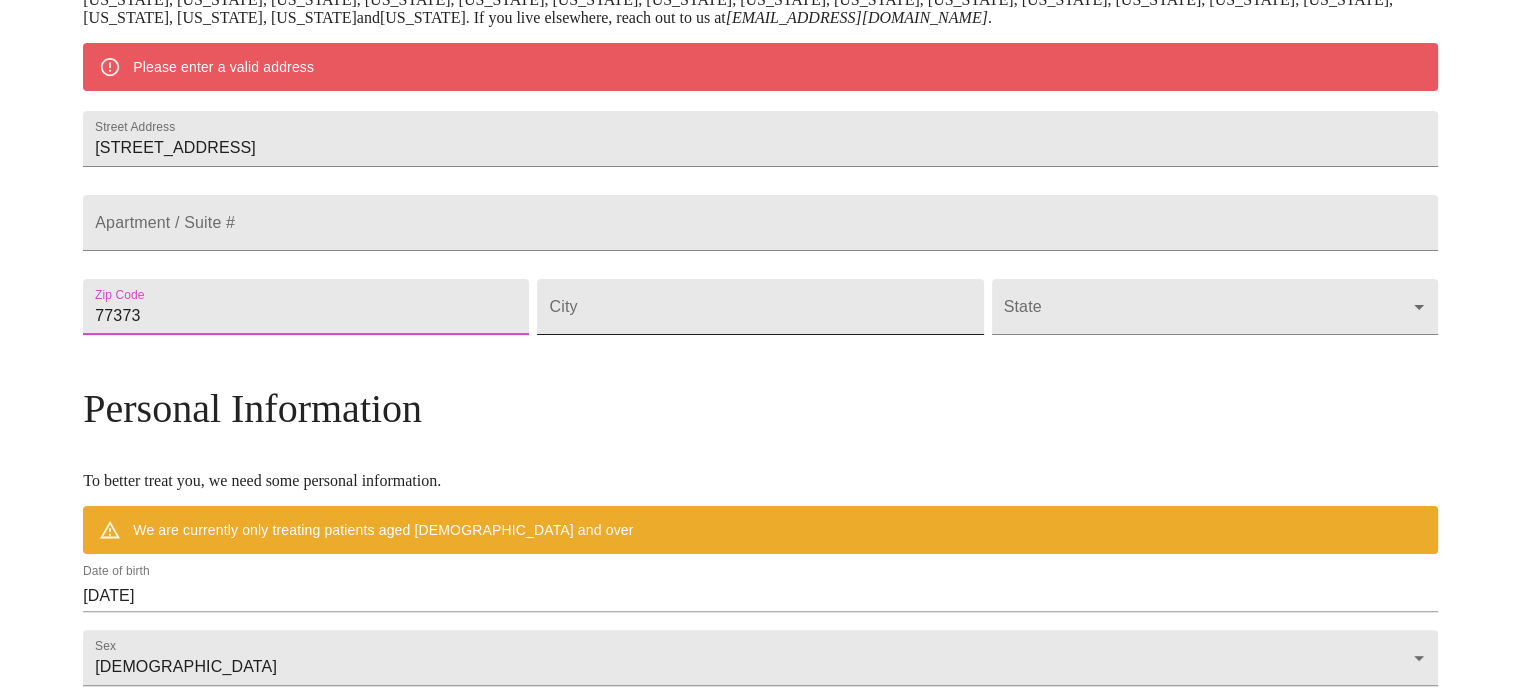 type on "77373" 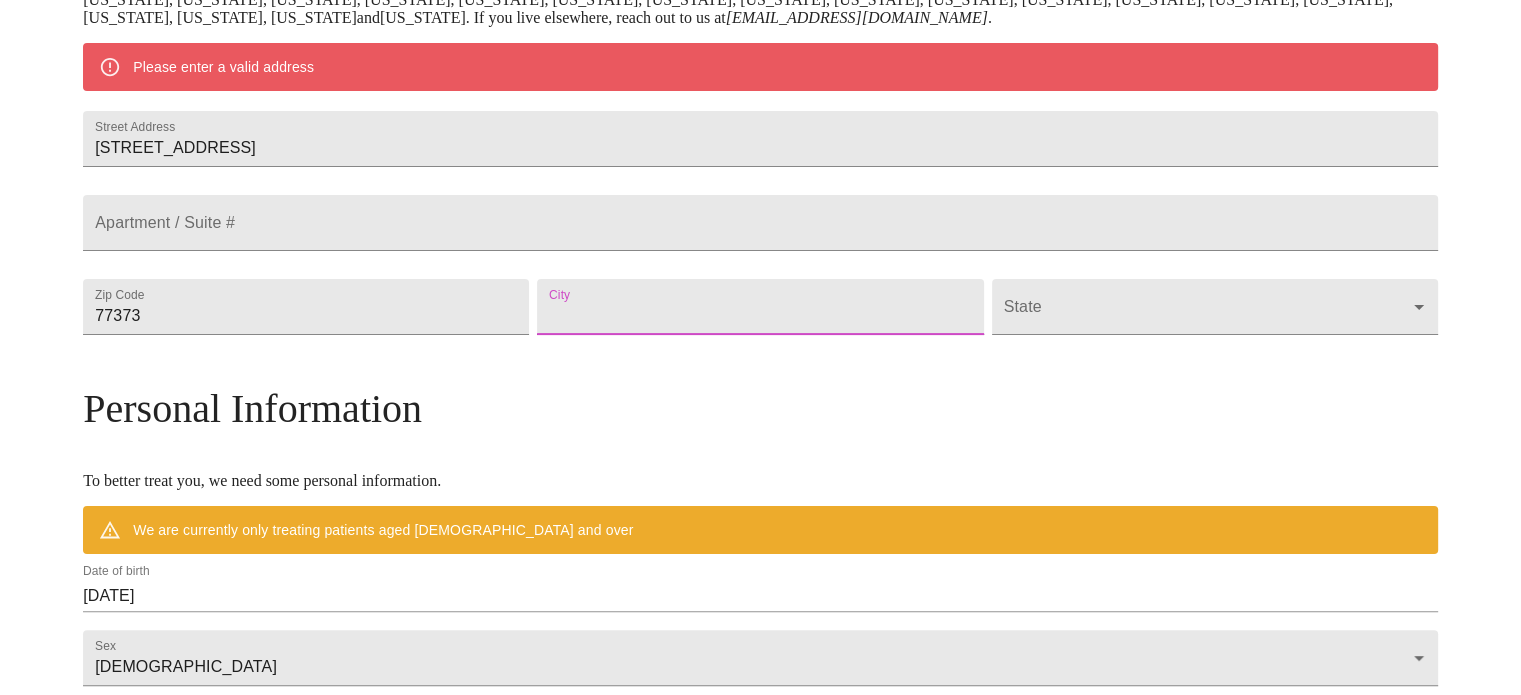 click on "Street Address" at bounding box center [760, 307] 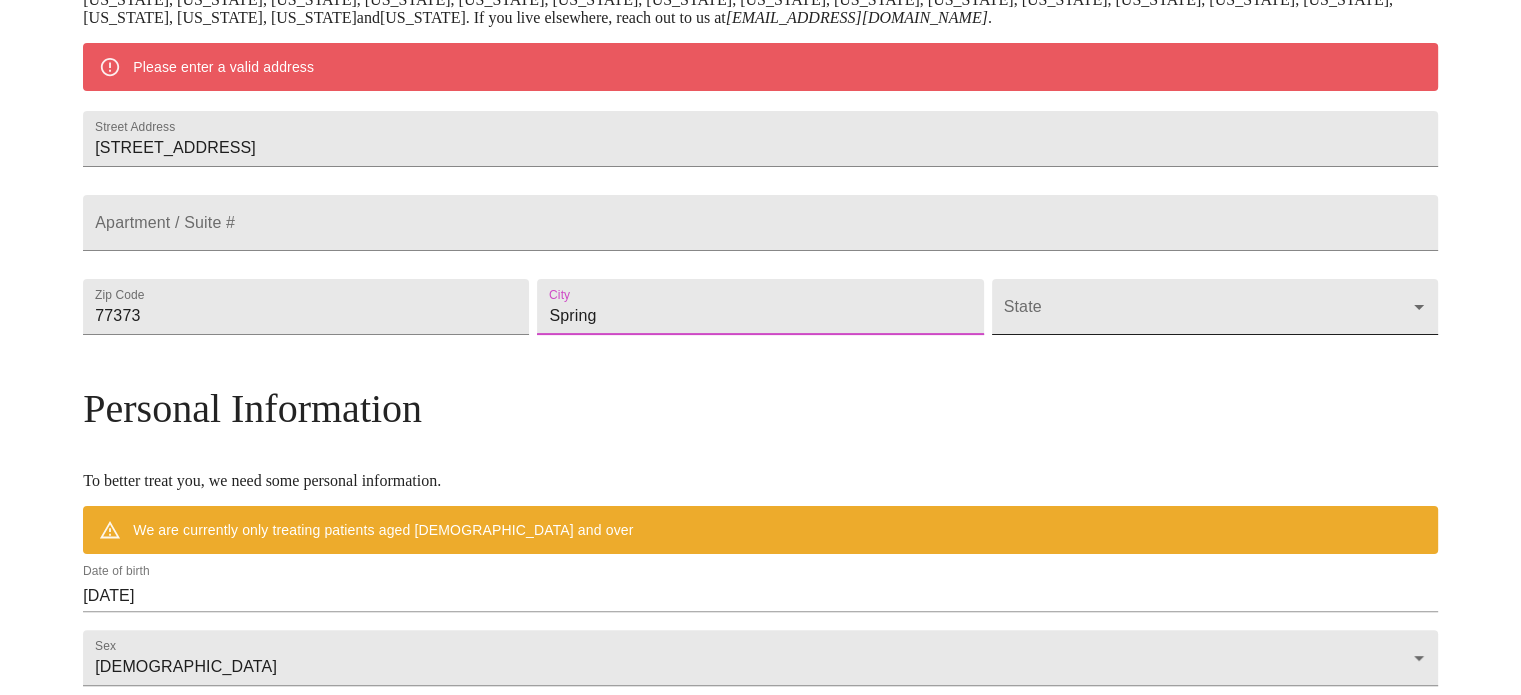 type on "Spring" 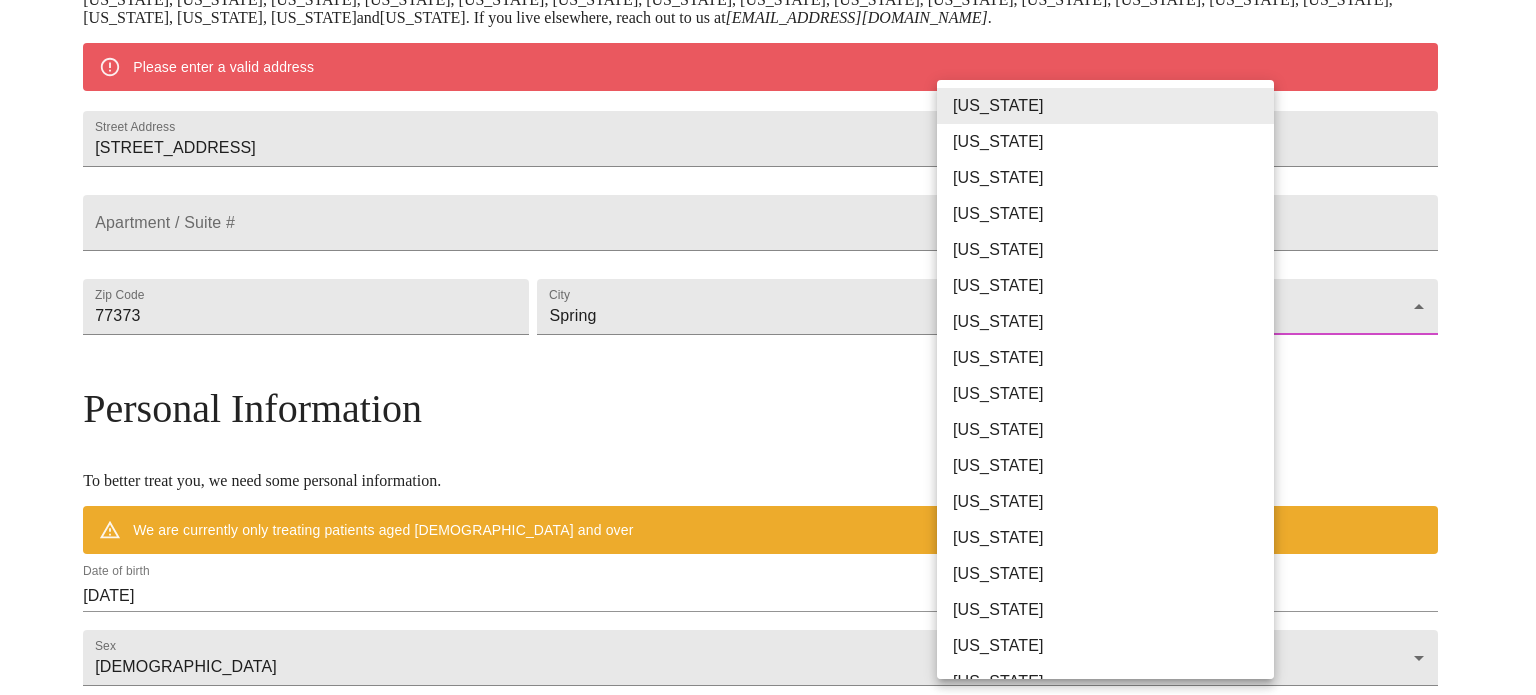 click on "MyMenopauseRx Welcome to MyMenopauseRx Since it's your first time here, you'll need to enter some medical and social information.  We'll guide you through it! Mailing Address We currently are only supporting patients from  [US_STATE], [US_STATE], [US_STATE], [US_STATE], [US_STATE], [US_STATE], [US_STATE], [US_STATE], [US_STATE], [US_STATE], [US_STATE], [US_STATE], [US_STATE], [US_STATE], [US_STATE], [US_STATE], [US_STATE], [US_STATE], [US_STATE], [US_STATE], [US_STATE], [US_STATE], [US_STATE], [US_STATE], [US_STATE], [US_STATE], [US_STATE], [US_STATE]  and  [US_STATE] . If you live elsewhere, reach out to us at  [EMAIL_ADDRESS][DOMAIN_NAME] . Please enter a valid address Street Address [STREET_ADDRESS][GEOGRAPHIC_DATA] / Suite # Zip Code 77373 City Spring State ​ Personal Information To better treat you, we need some personal information. We are currently only treating patients aged [DEMOGRAPHIC_DATA] and over Date of birth [DEMOGRAPHIC_DATA] Sex [DEMOGRAPHIC_DATA] [DEMOGRAPHIC_DATA] Phone Number (   )    - Receive Text Message Notifications Terms of Service & Privacy Policy By  Continuing Terms of Service . [US_STATE]" at bounding box center [768, 343] 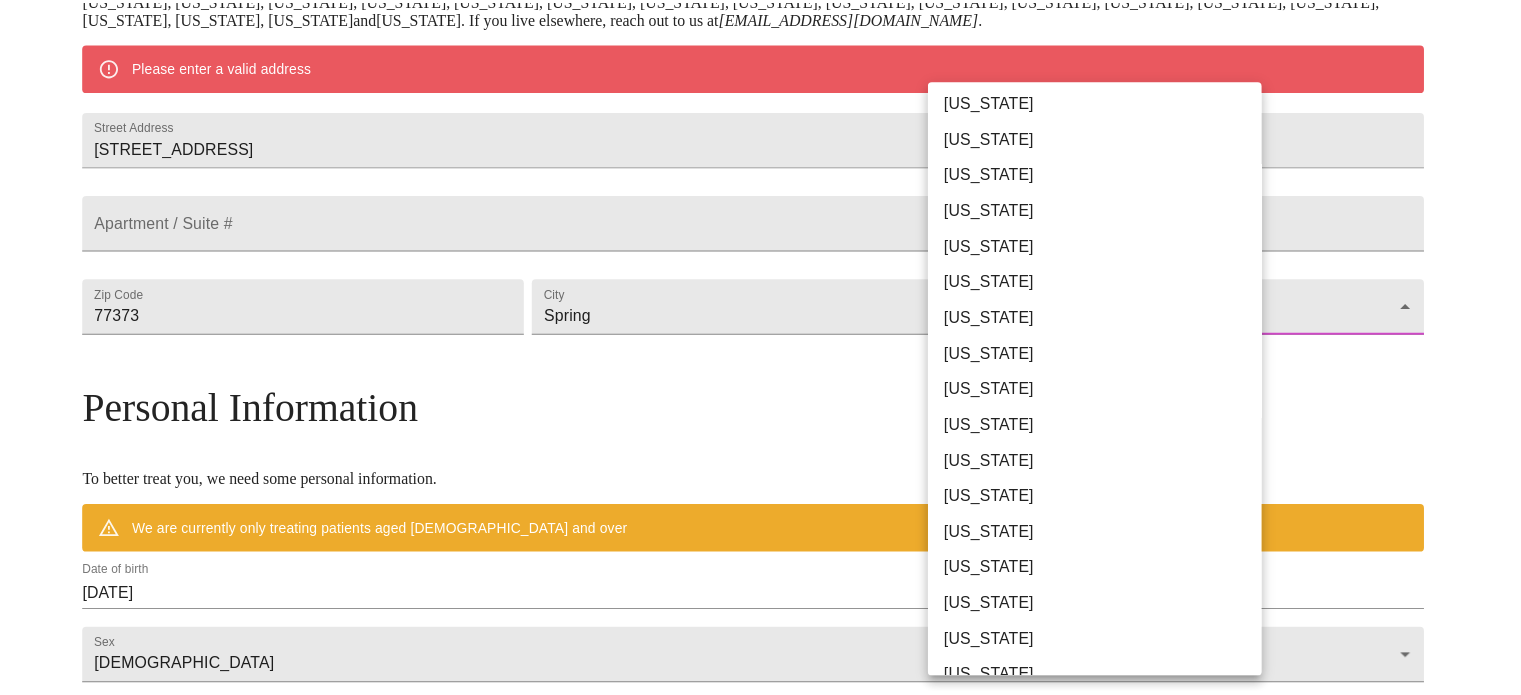 scroll, scrollTop: 1216, scrollLeft: 0, axis: vertical 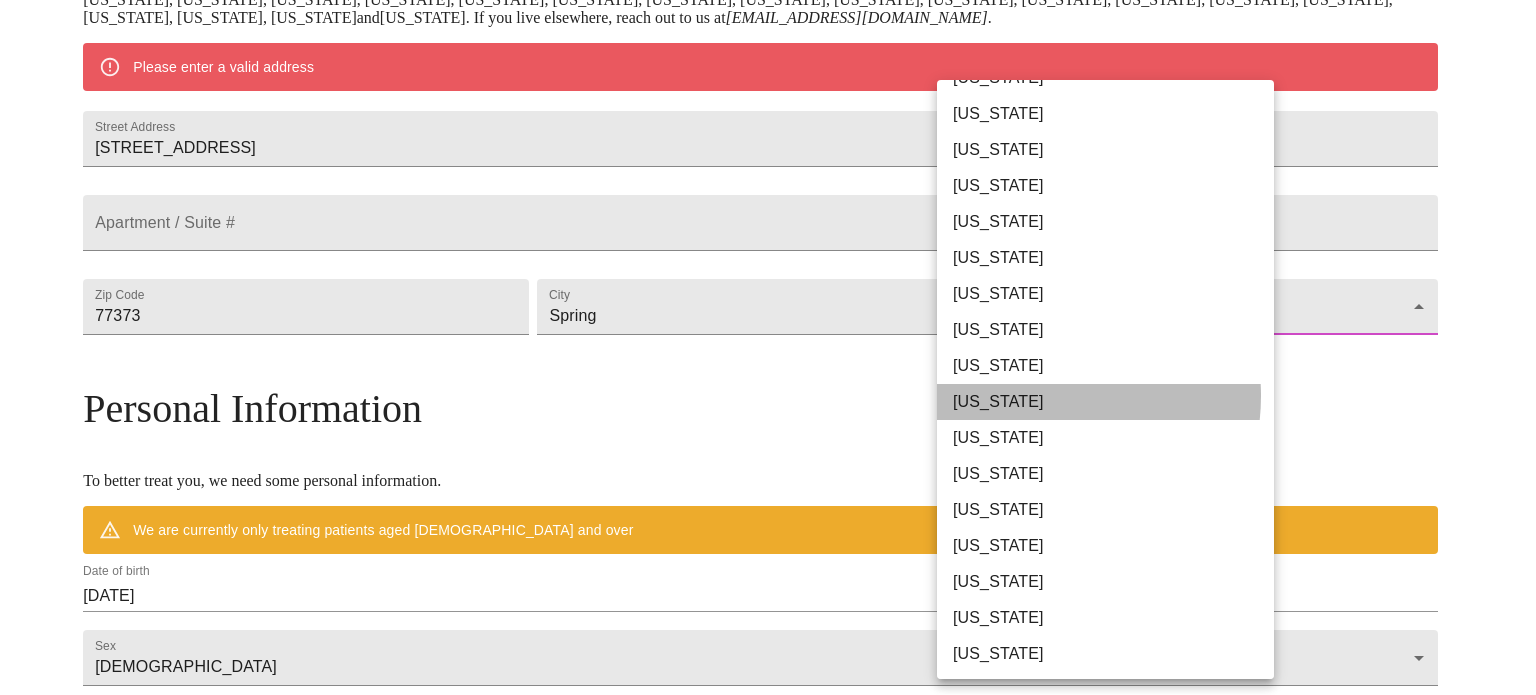 click on "[US_STATE]" at bounding box center [1113, 402] 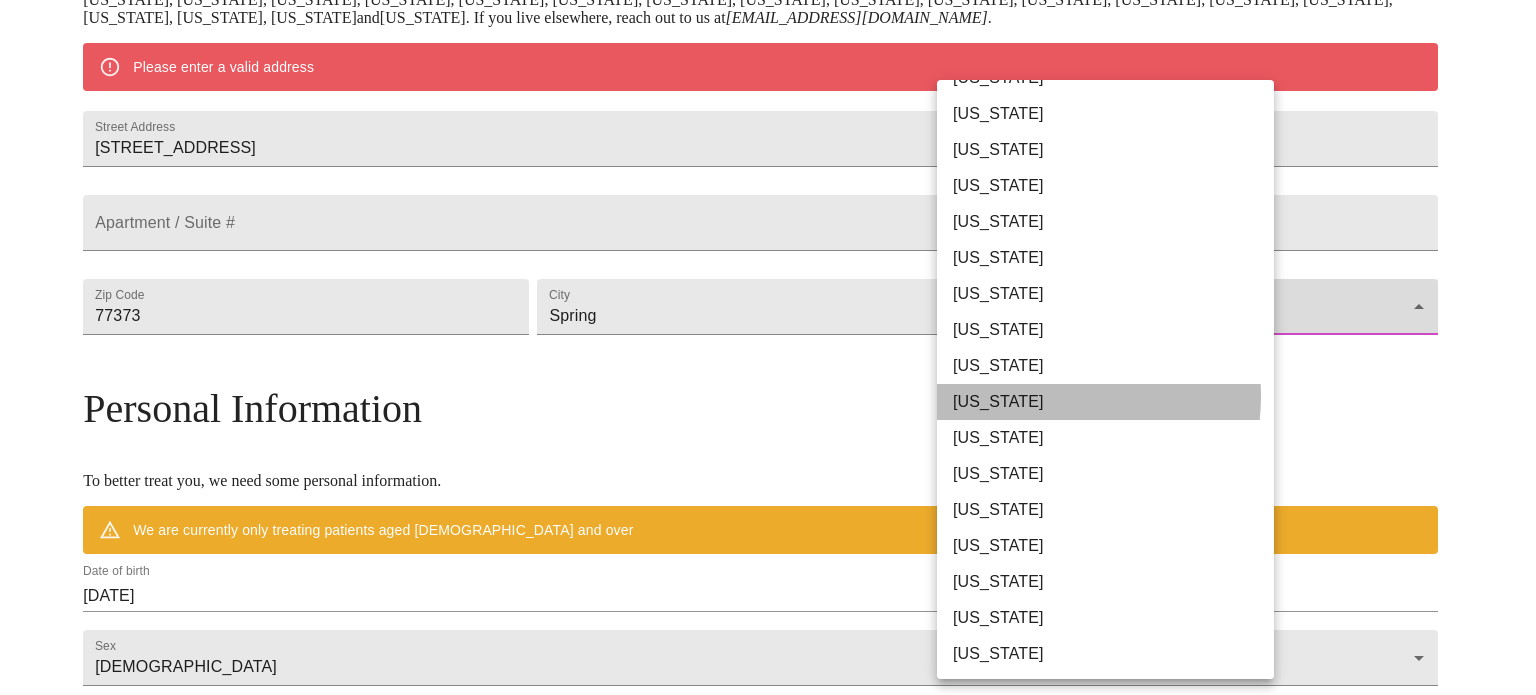 type on "[US_STATE]" 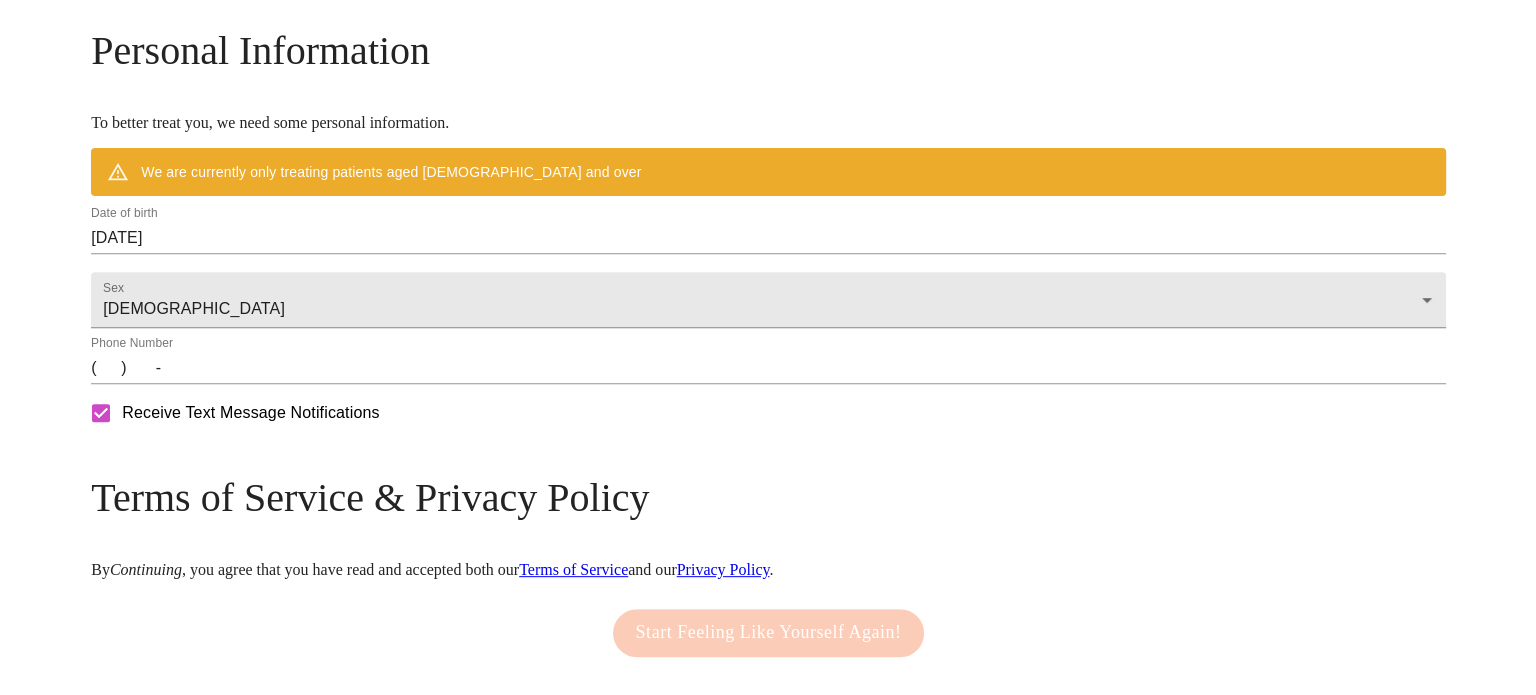 scroll, scrollTop: 763, scrollLeft: 0, axis: vertical 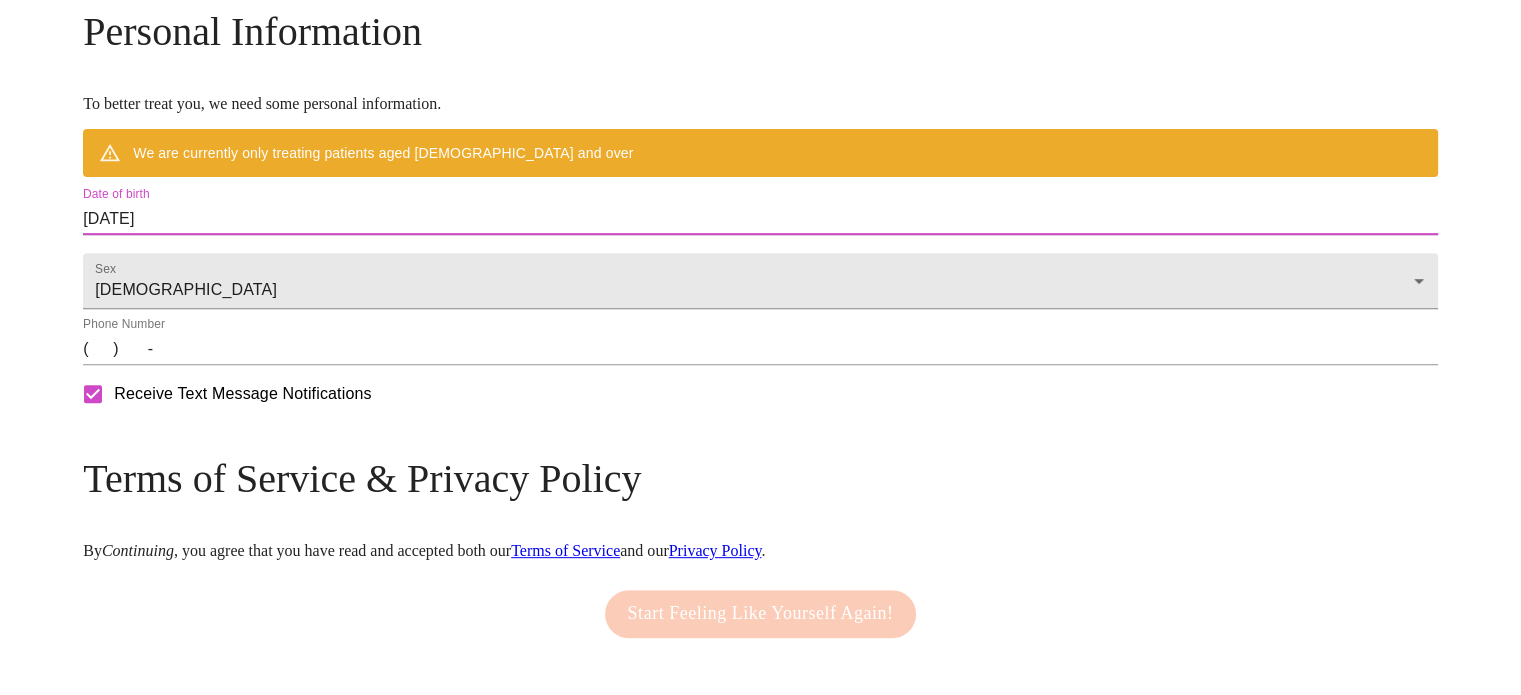 click on "[DATE]" at bounding box center (760, 219) 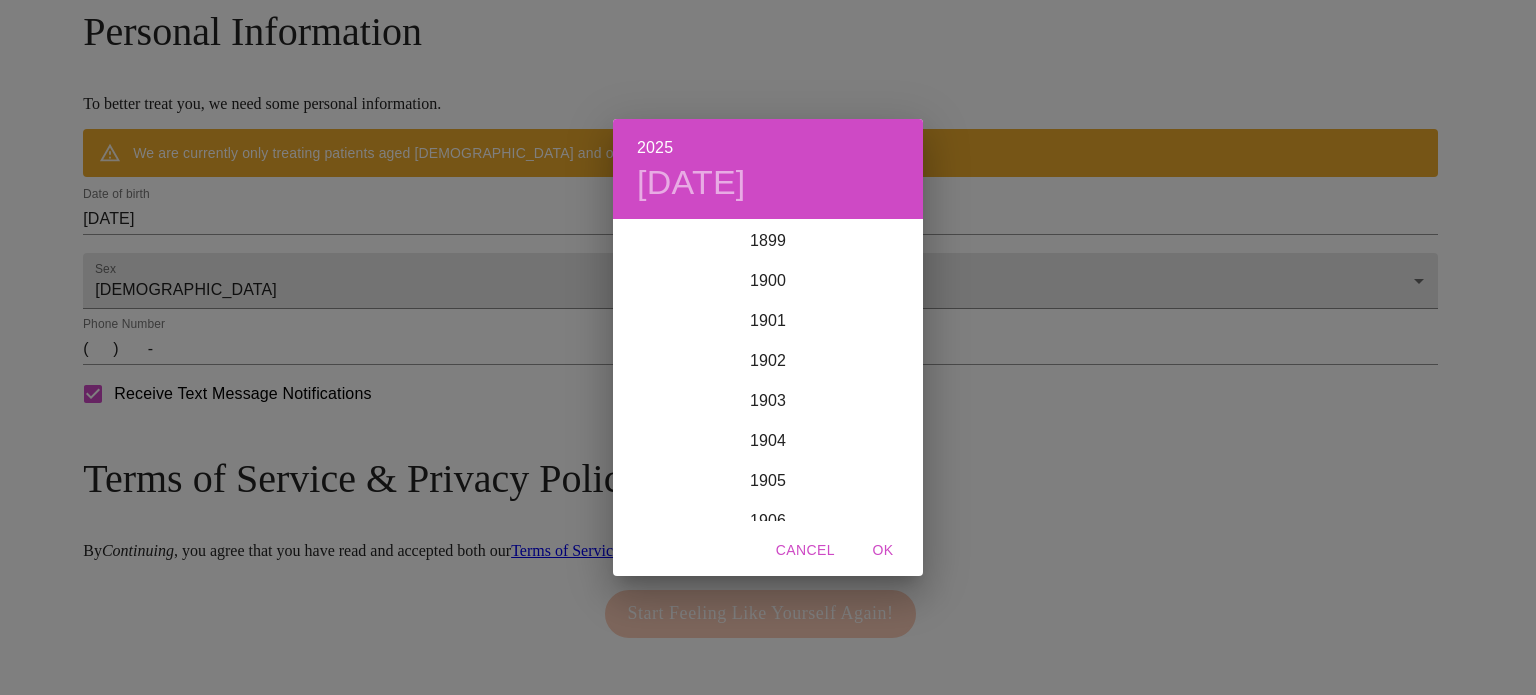 scroll, scrollTop: 4920, scrollLeft: 0, axis: vertical 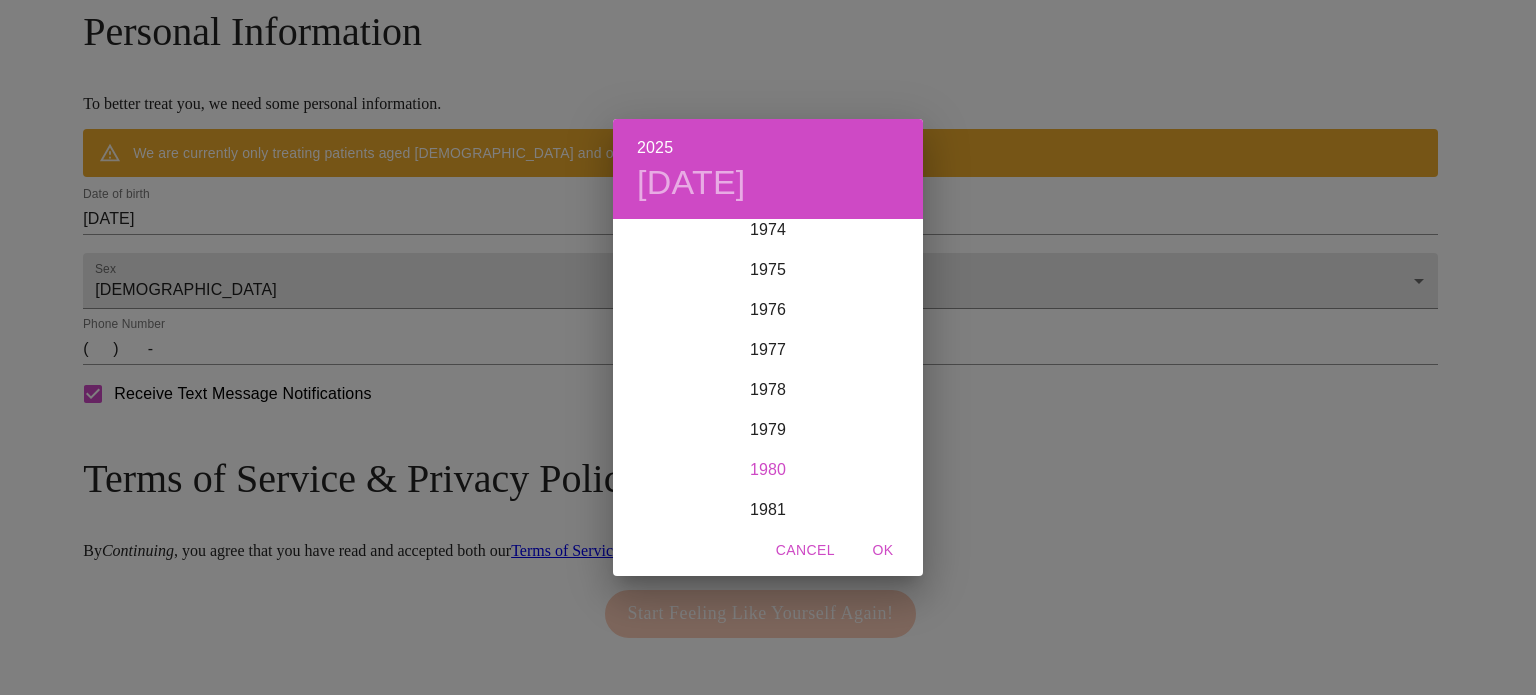 click on "1980" at bounding box center (768, 470) 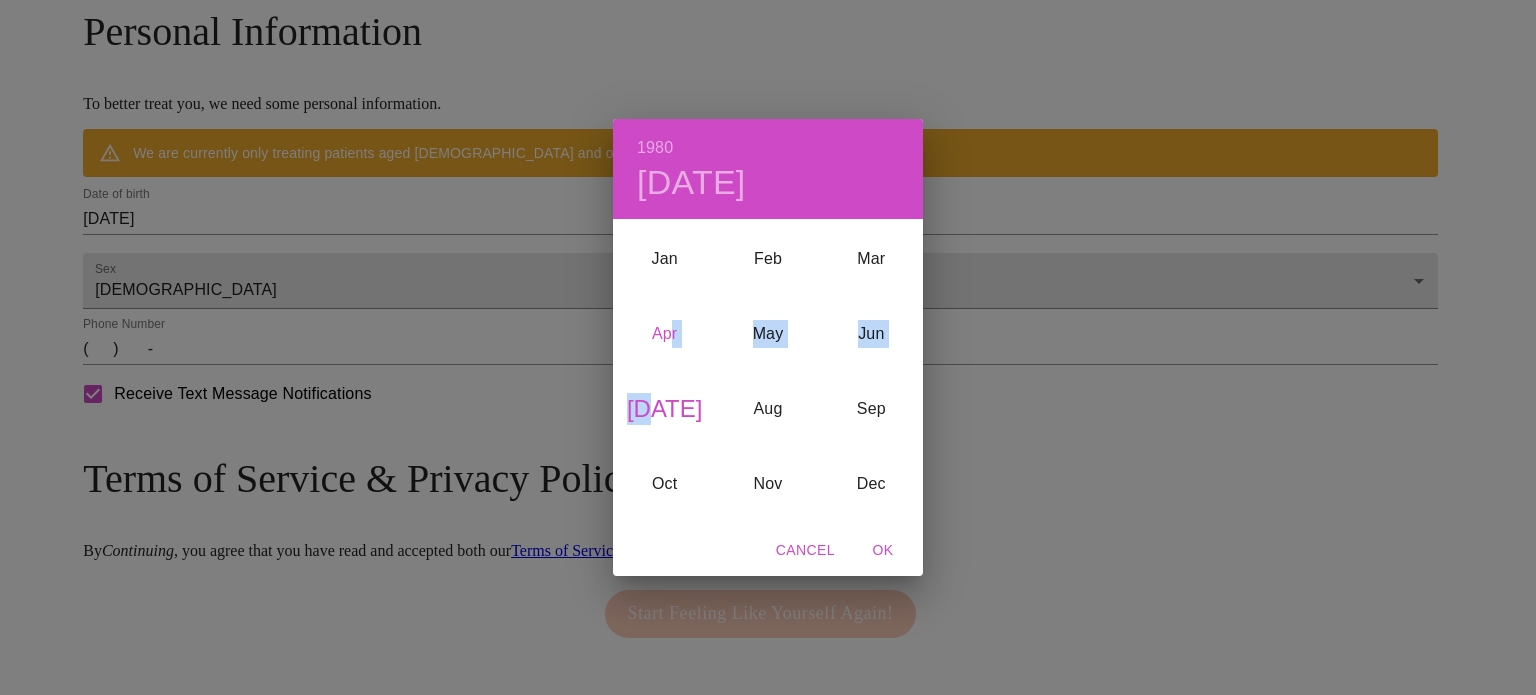 drag, startPoint x: 668, startPoint y: 369, endPoint x: 672, endPoint y: 440, distance: 71.11259 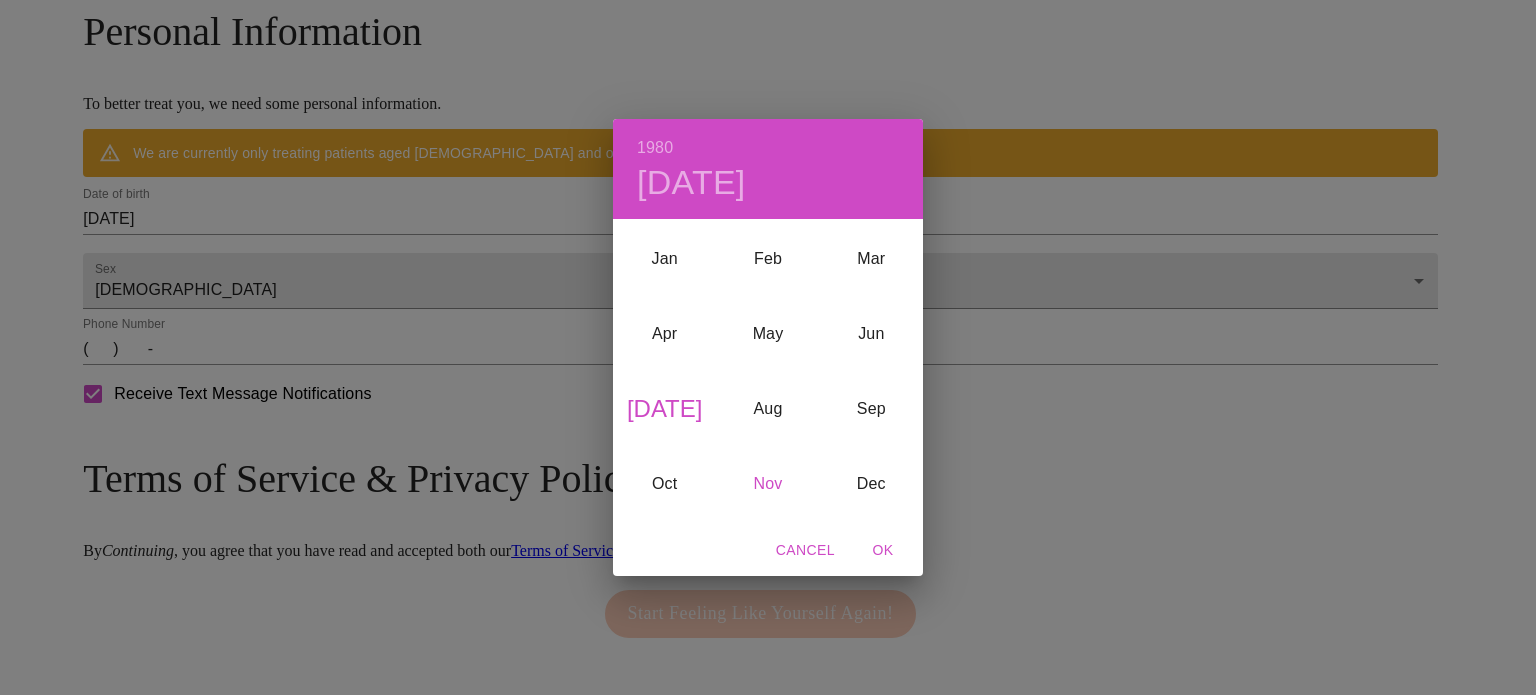 click on "Nov" at bounding box center [767, 483] 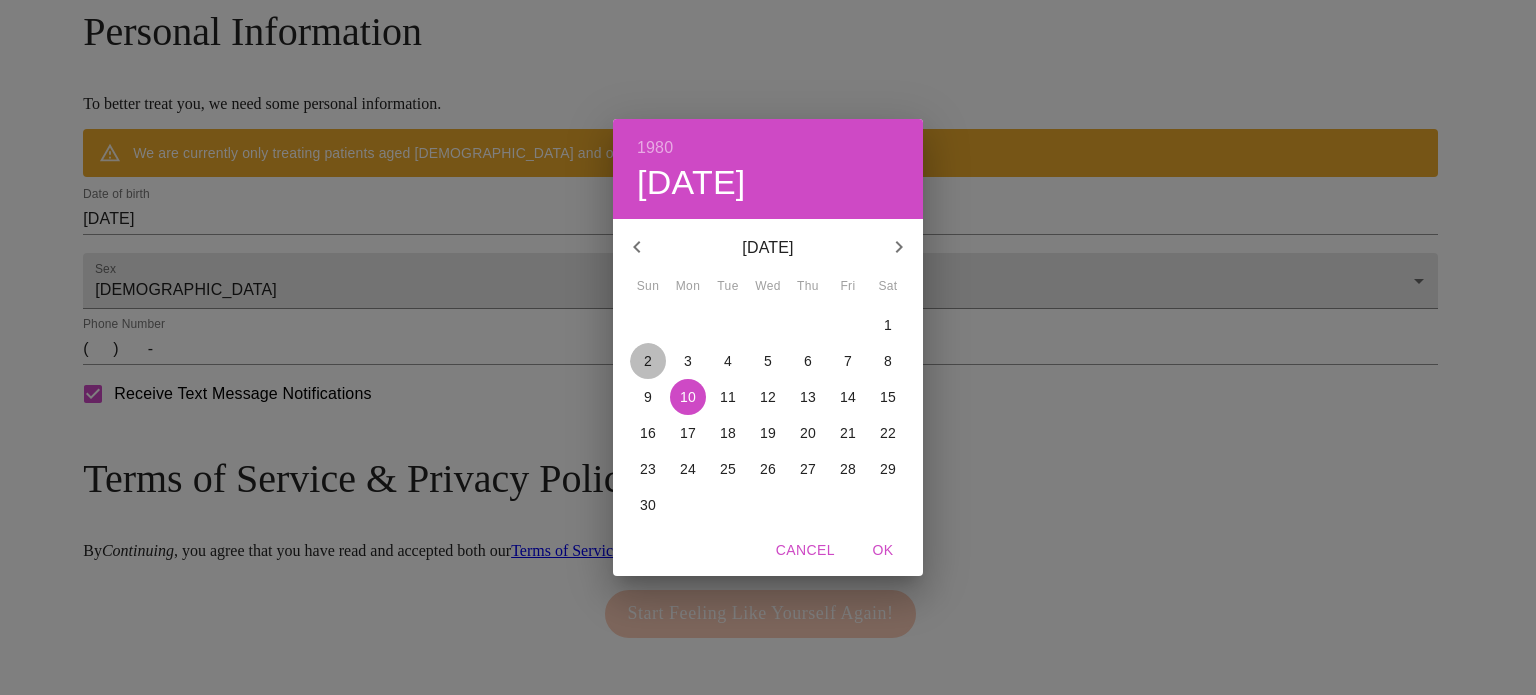 click on "2" at bounding box center [648, 361] 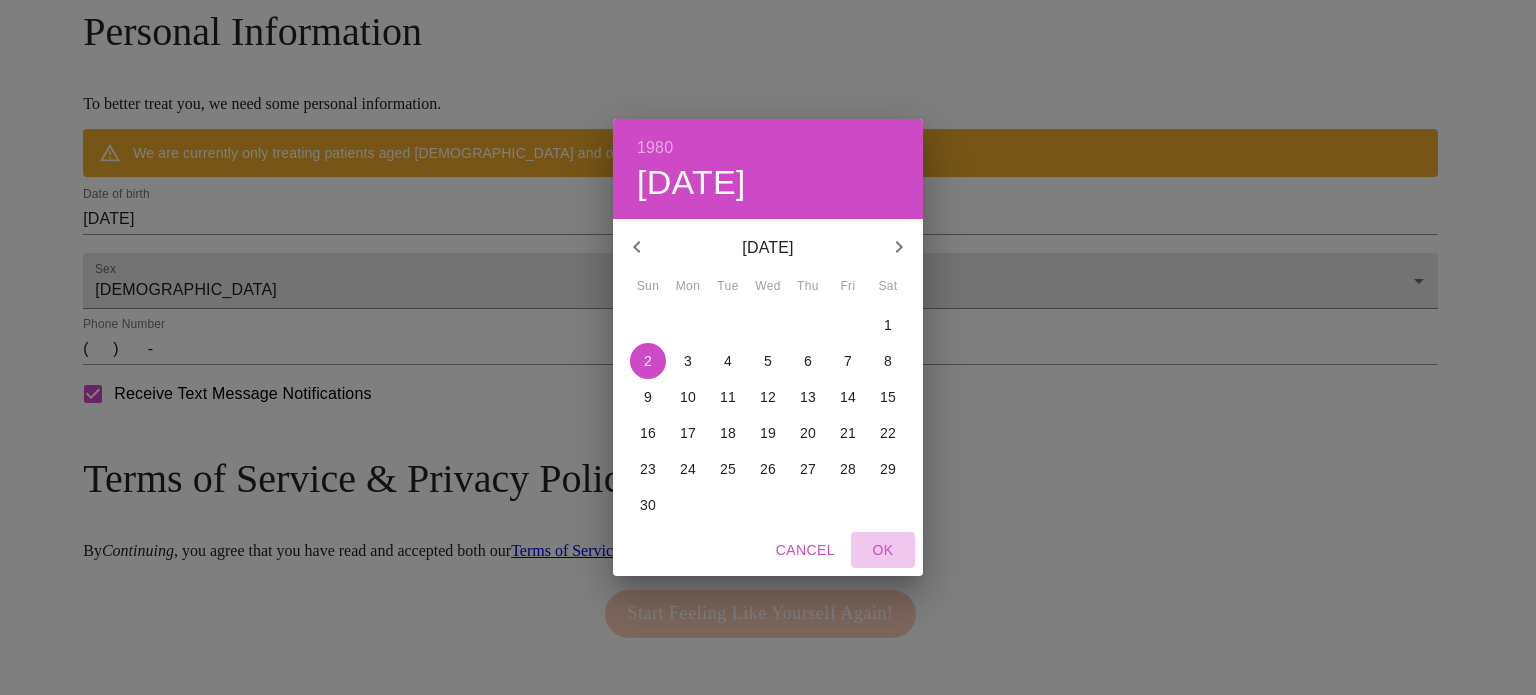 click on "OK" at bounding box center (883, 550) 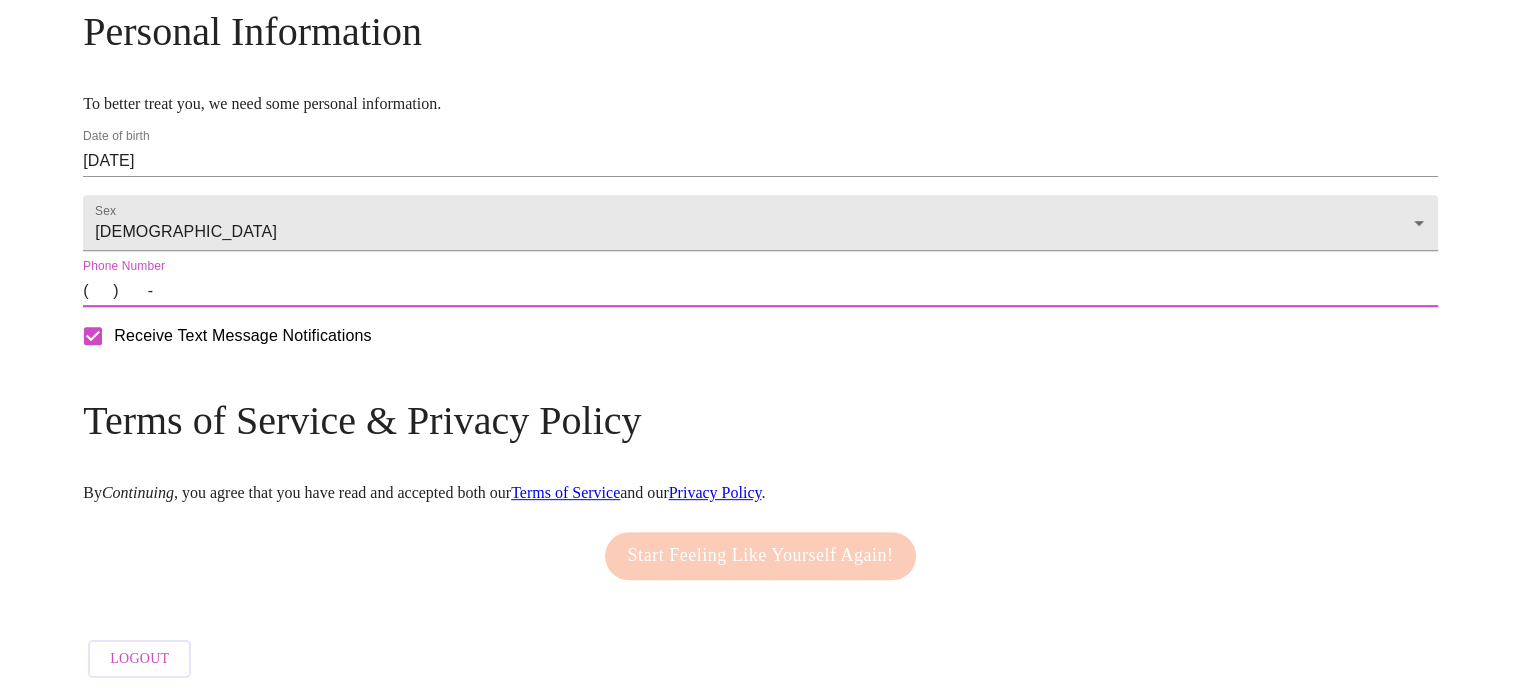 click on "(   )    -" at bounding box center [760, 291] 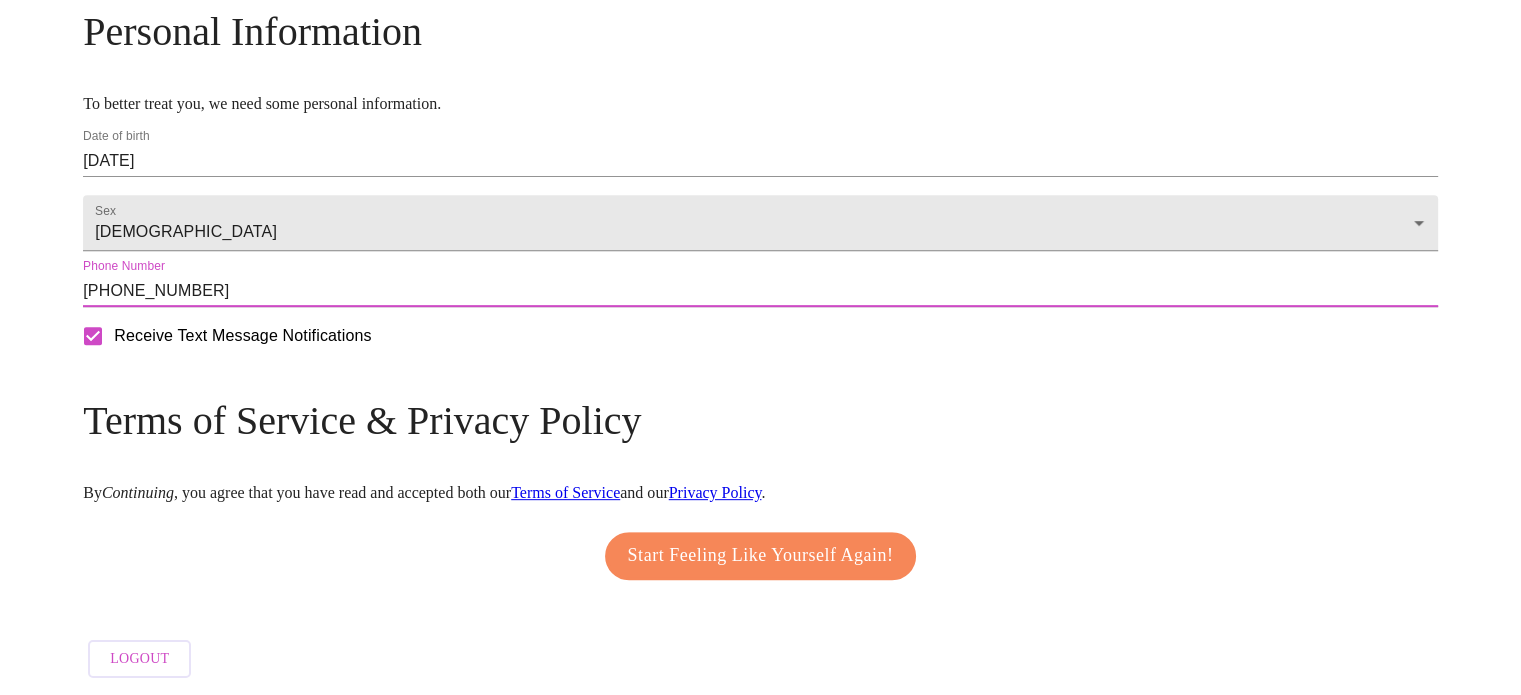 scroll, scrollTop: 819, scrollLeft: 0, axis: vertical 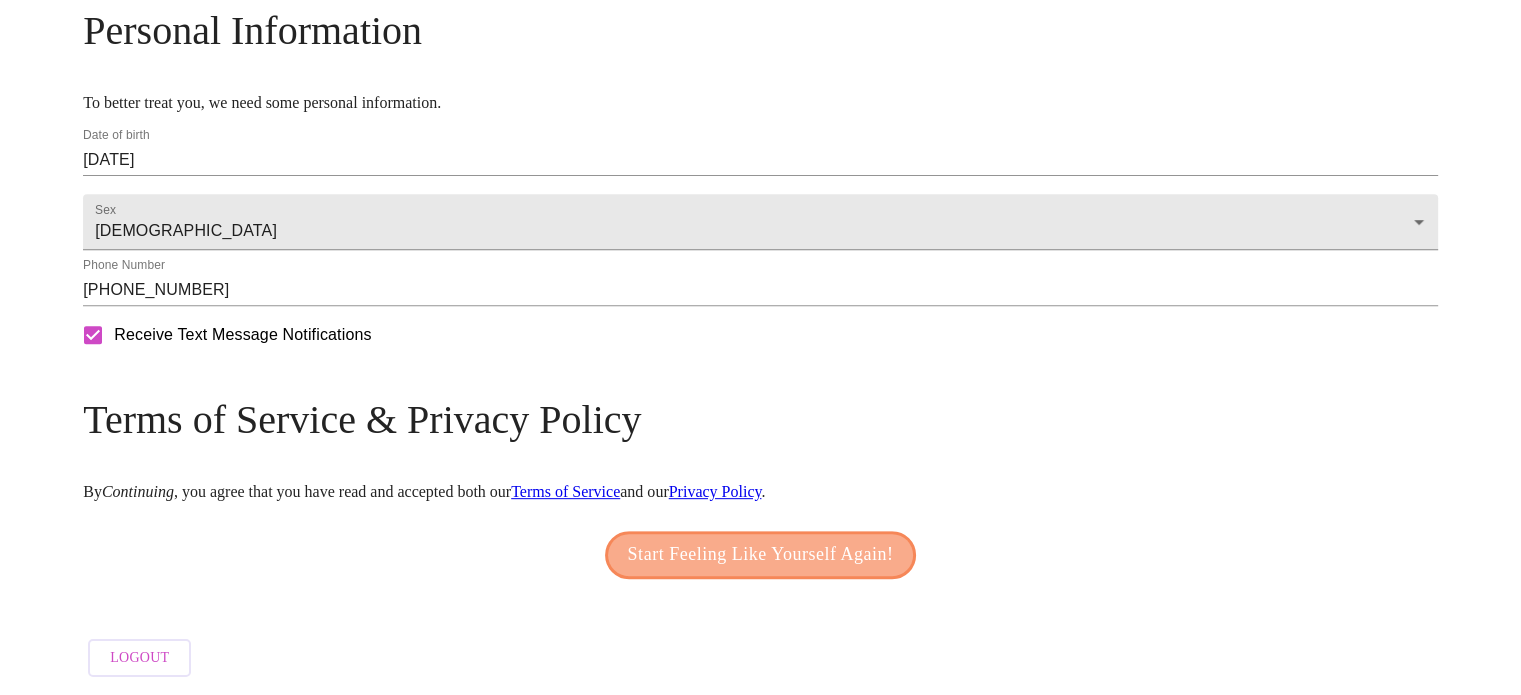 click on "Start Feeling Like Yourself Again!" at bounding box center [761, 555] 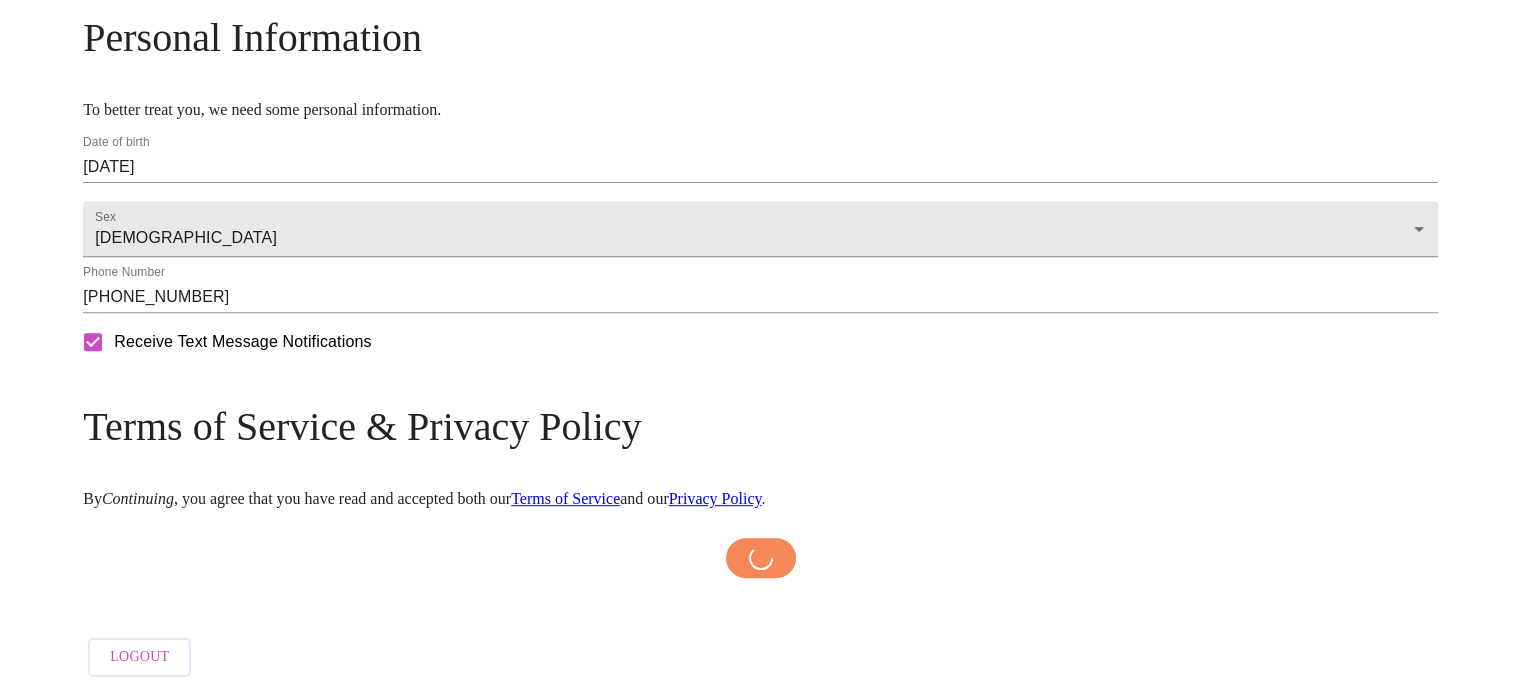 scroll, scrollTop: 811, scrollLeft: 0, axis: vertical 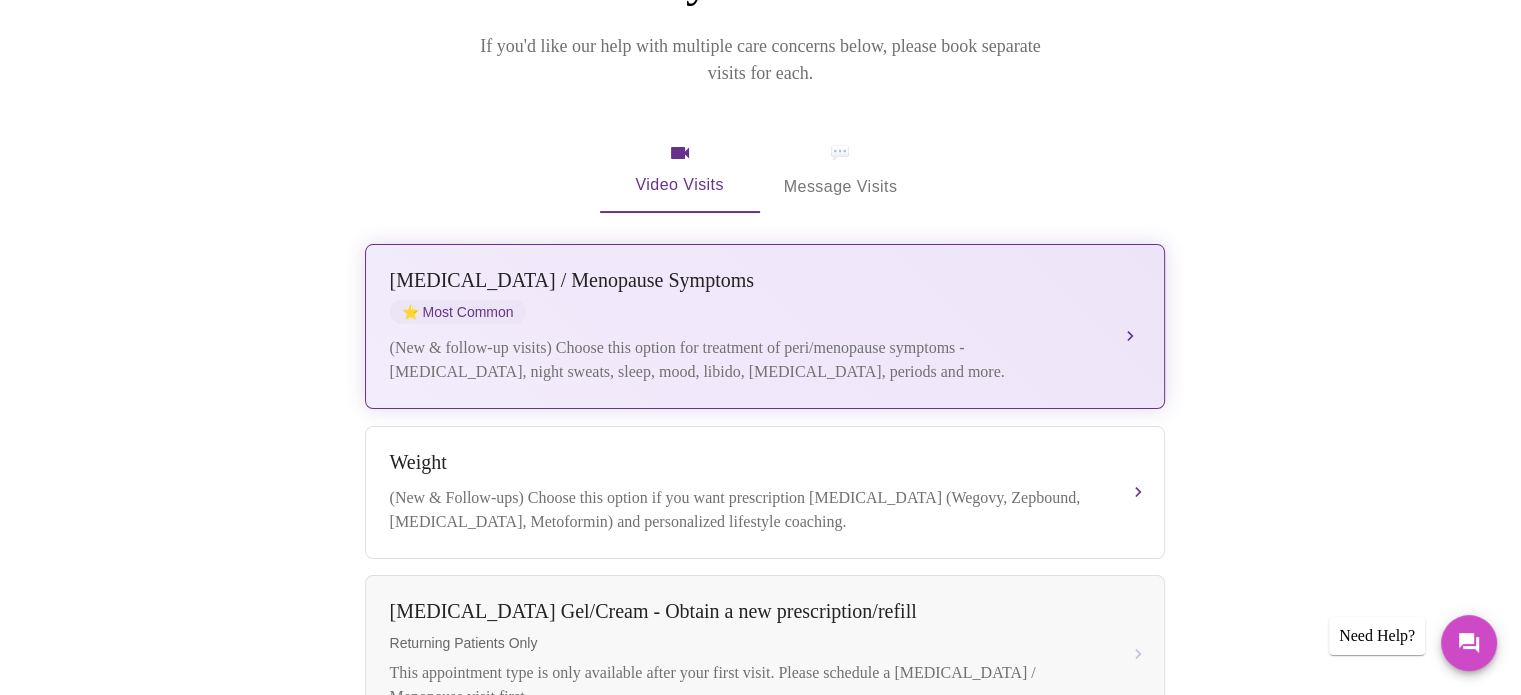 click on "(New & follow-up visits) Choose this option for treatment of peri/menopause symptoms - [MEDICAL_DATA], night sweats, sleep, mood, libido, [MEDICAL_DATA], periods and more." at bounding box center [745, 360] 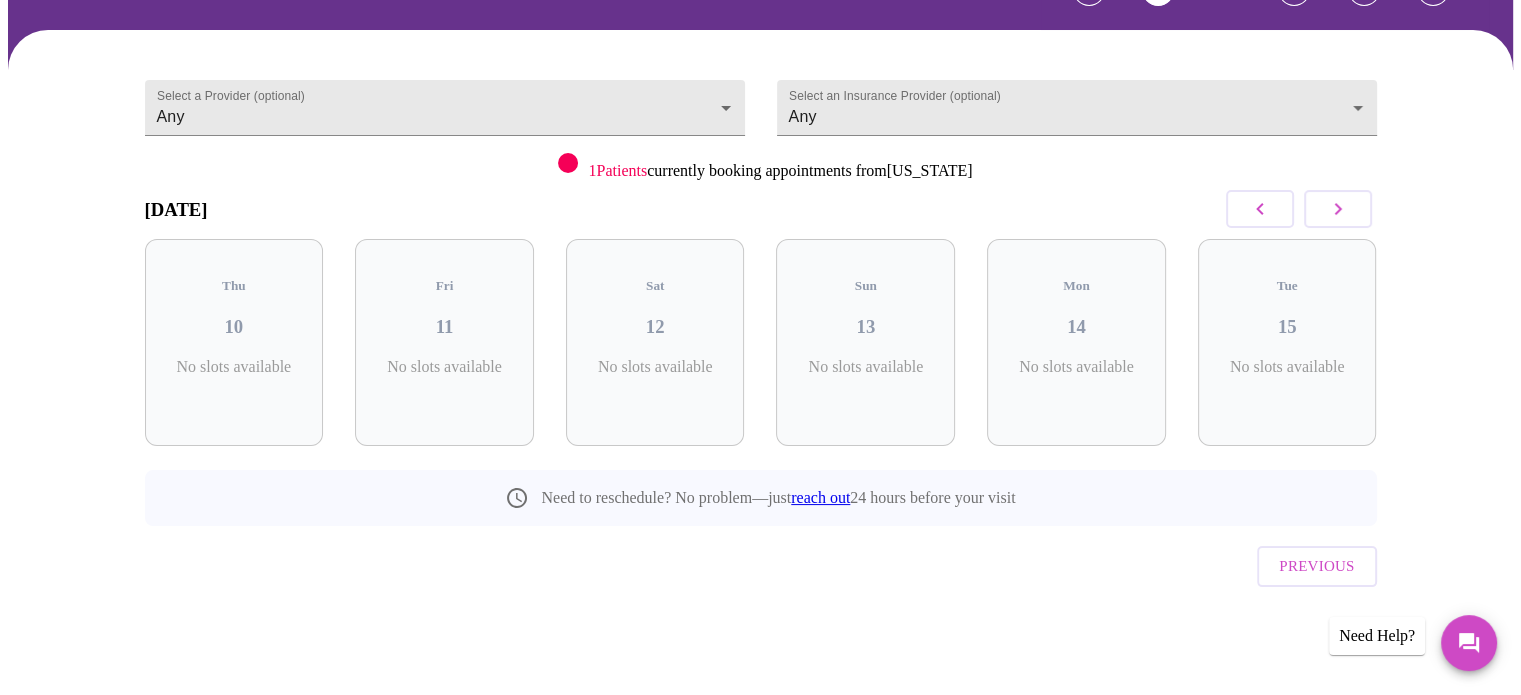 scroll, scrollTop: 89, scrollLeft: 0, axis: vertical 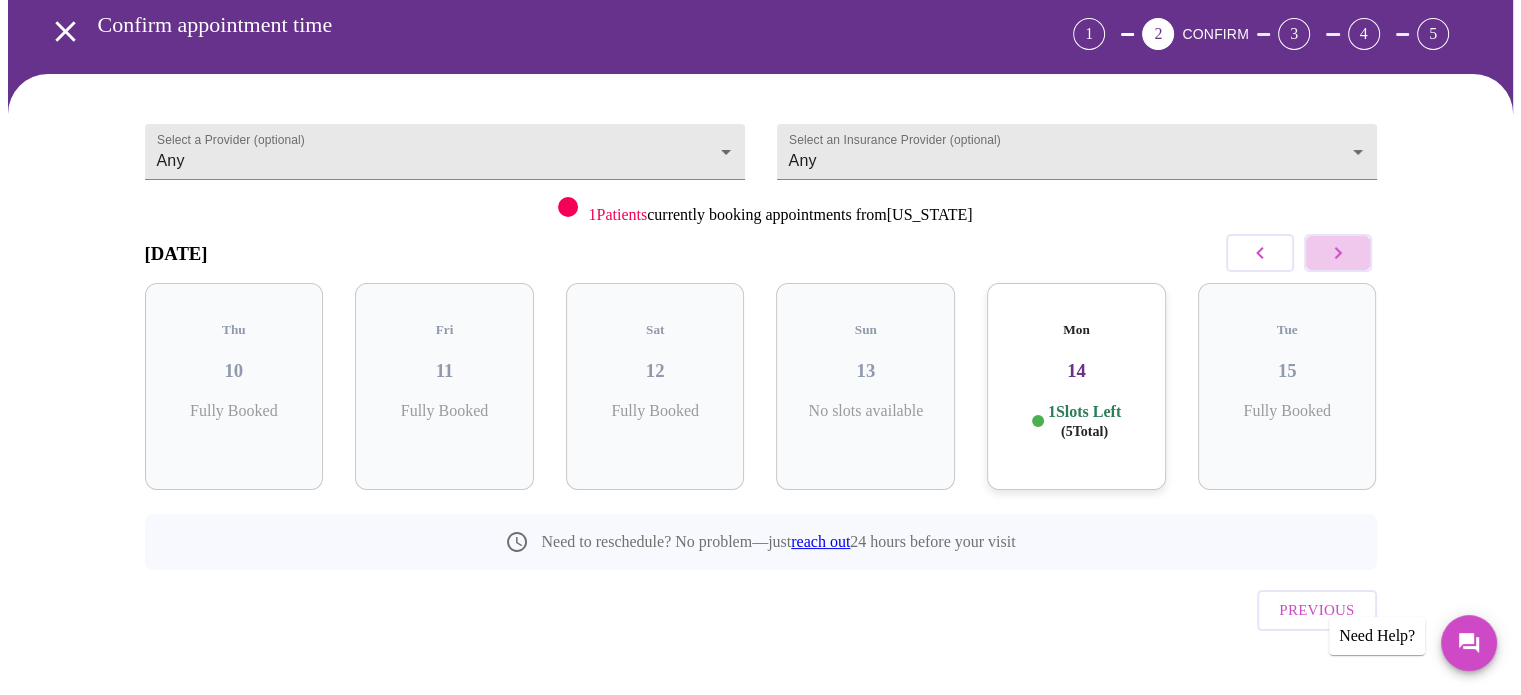 click 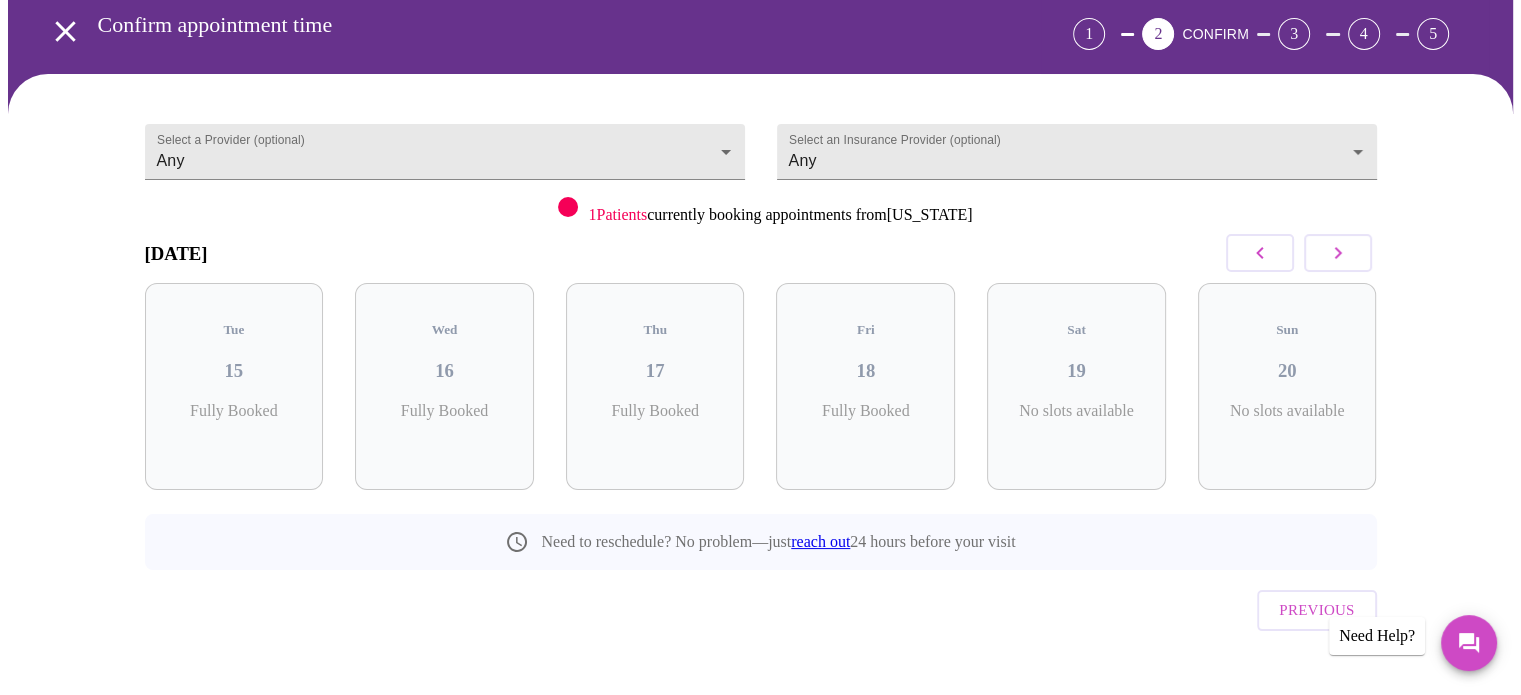 click 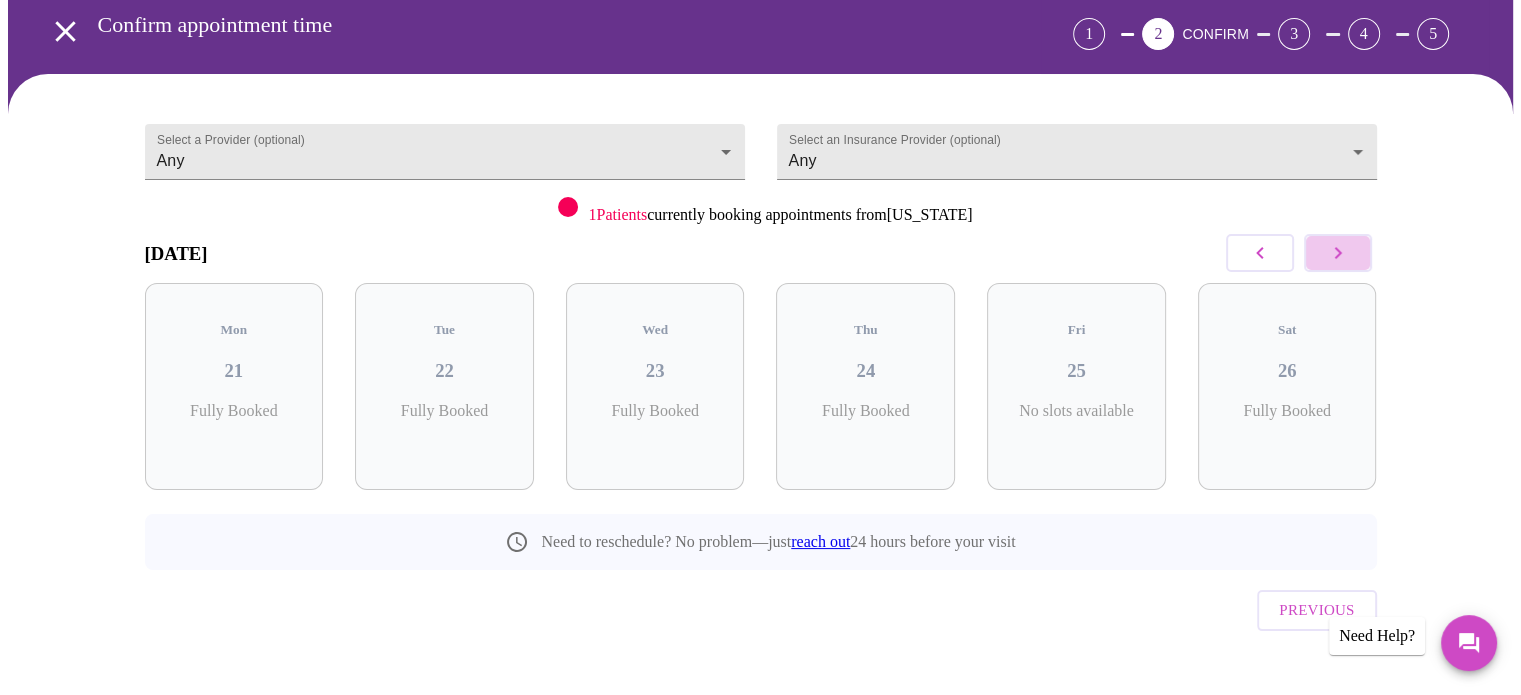 click 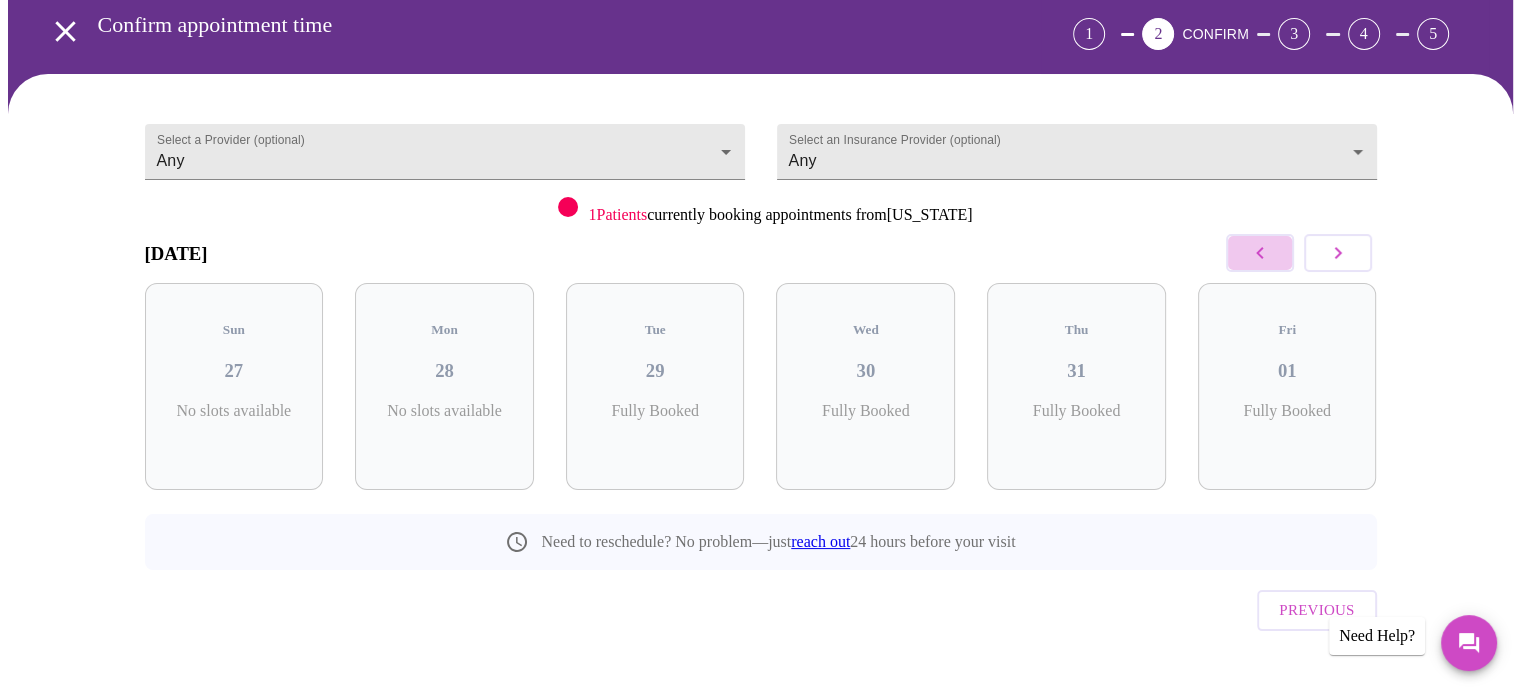 click 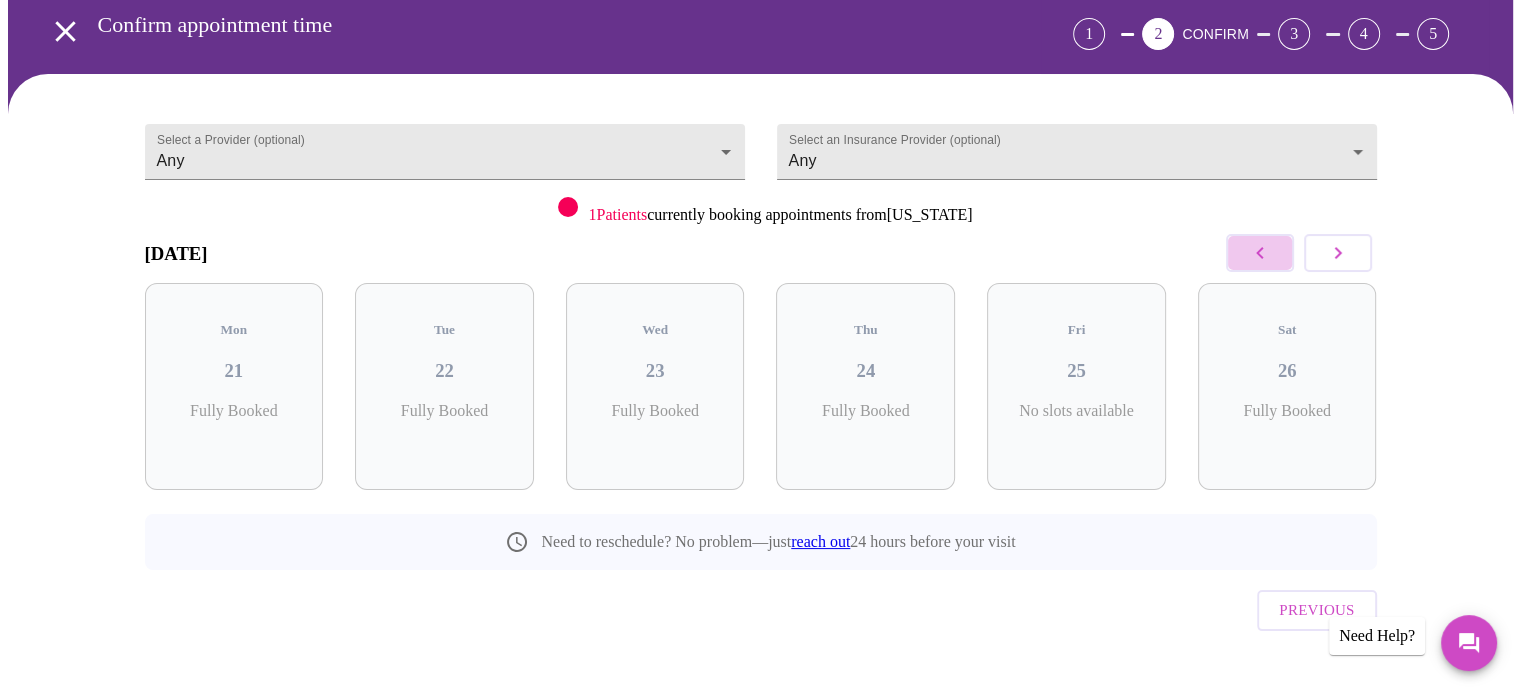 click 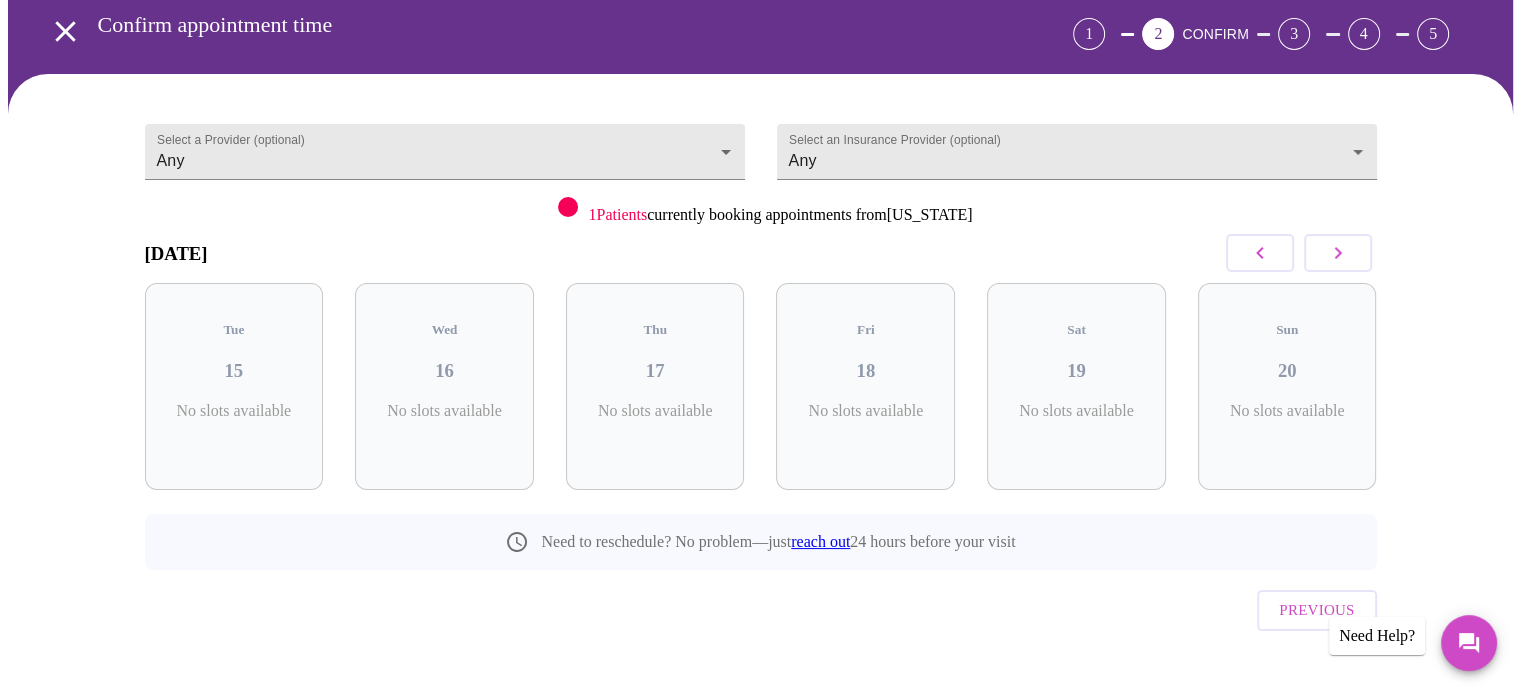 click 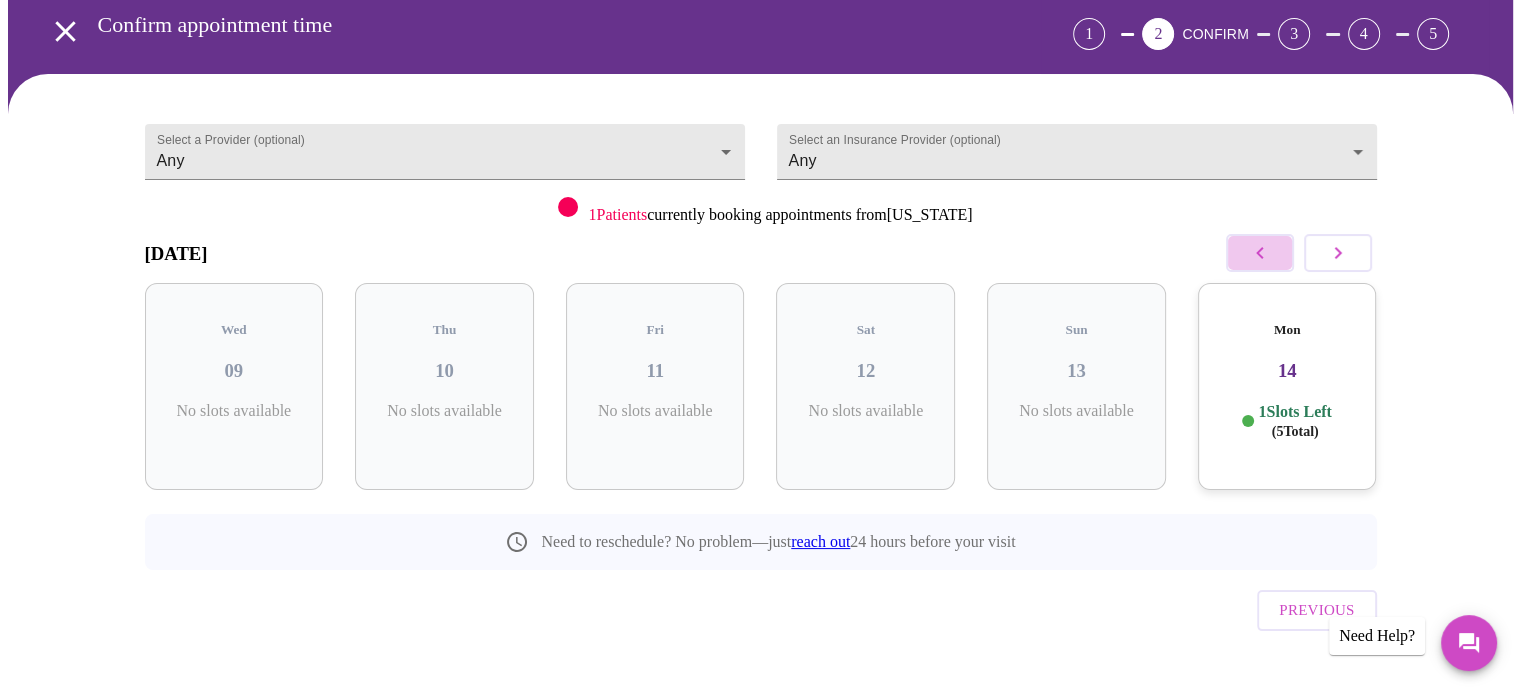 click 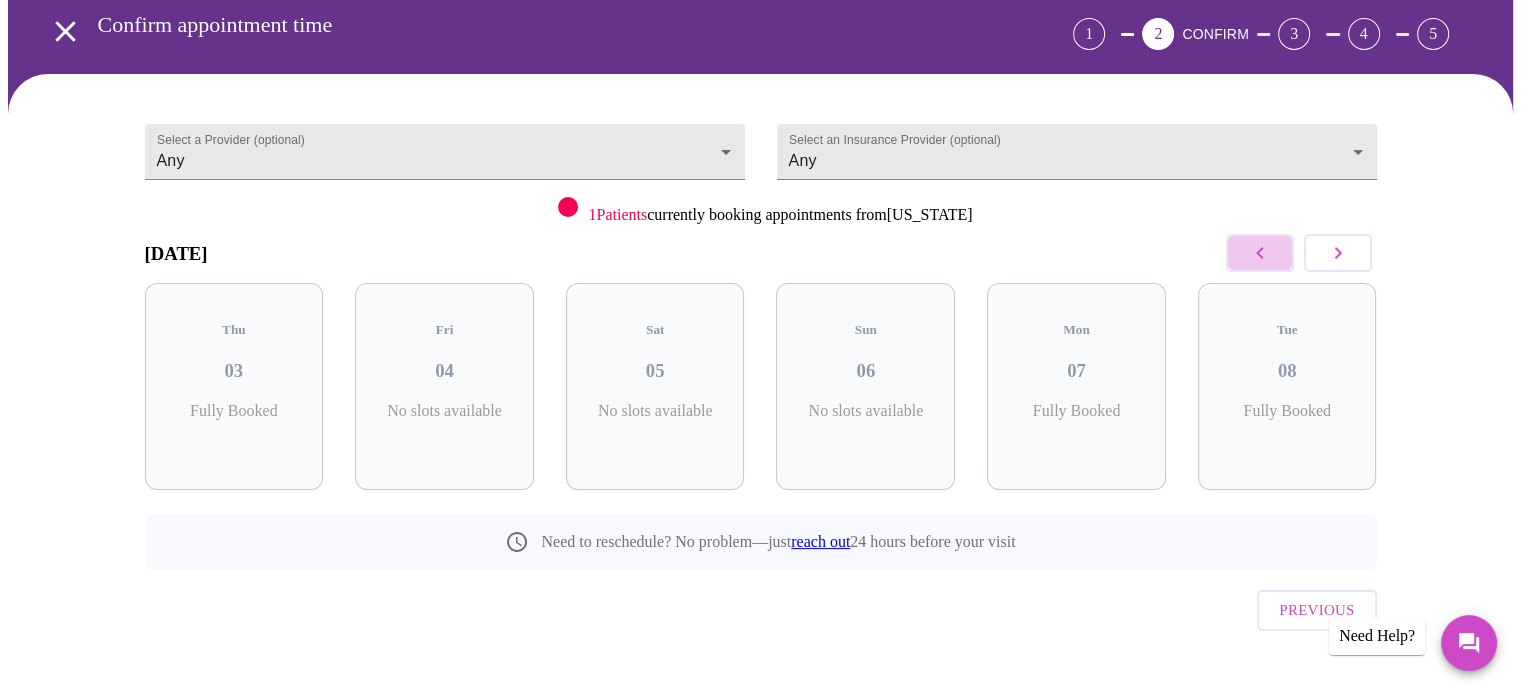 click 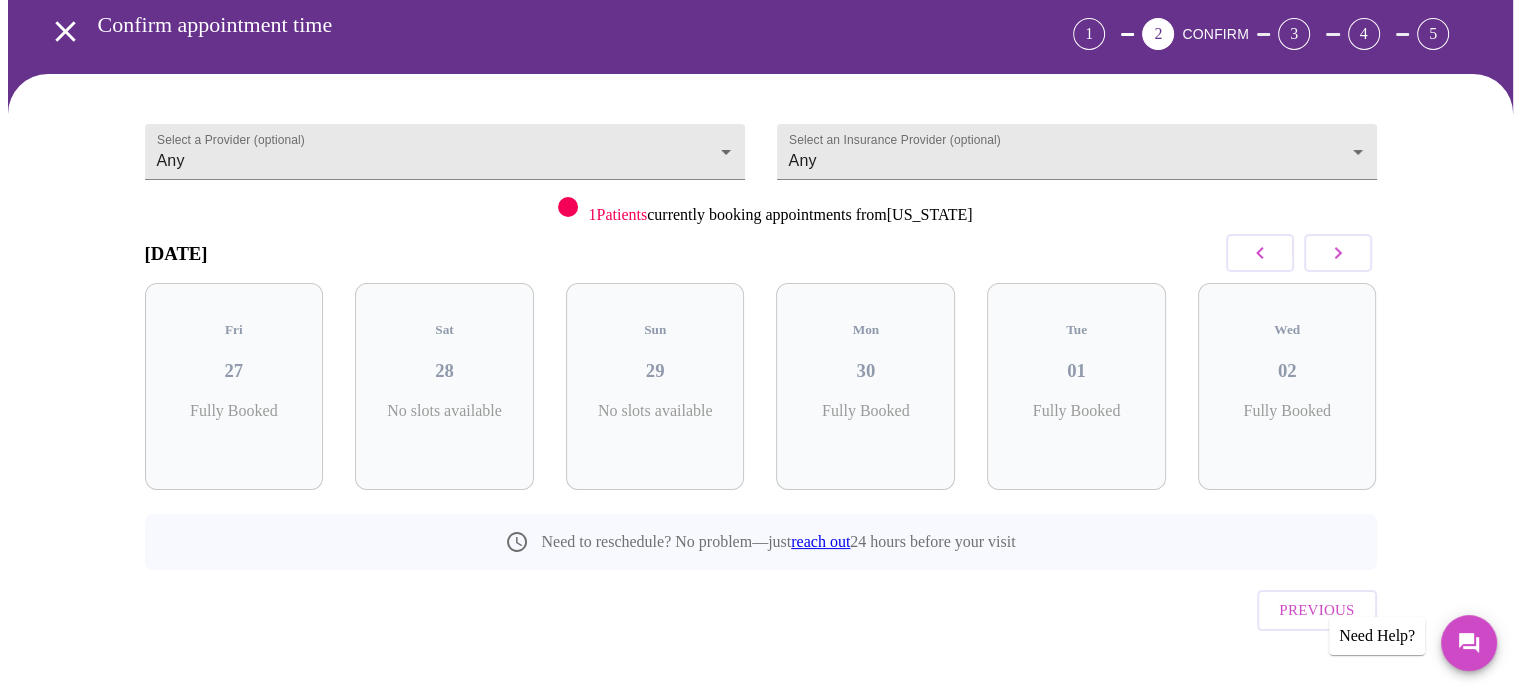click 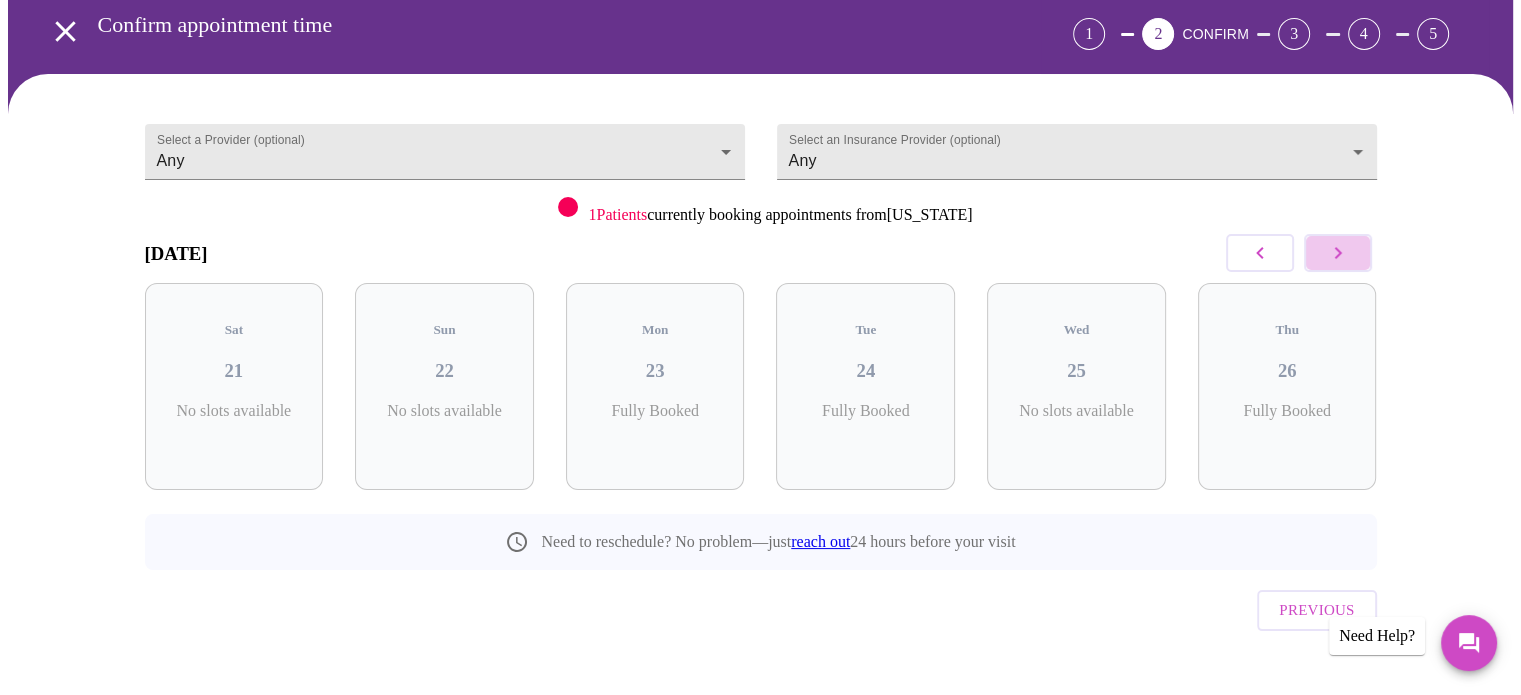 click at bounding box center (1338, 253) 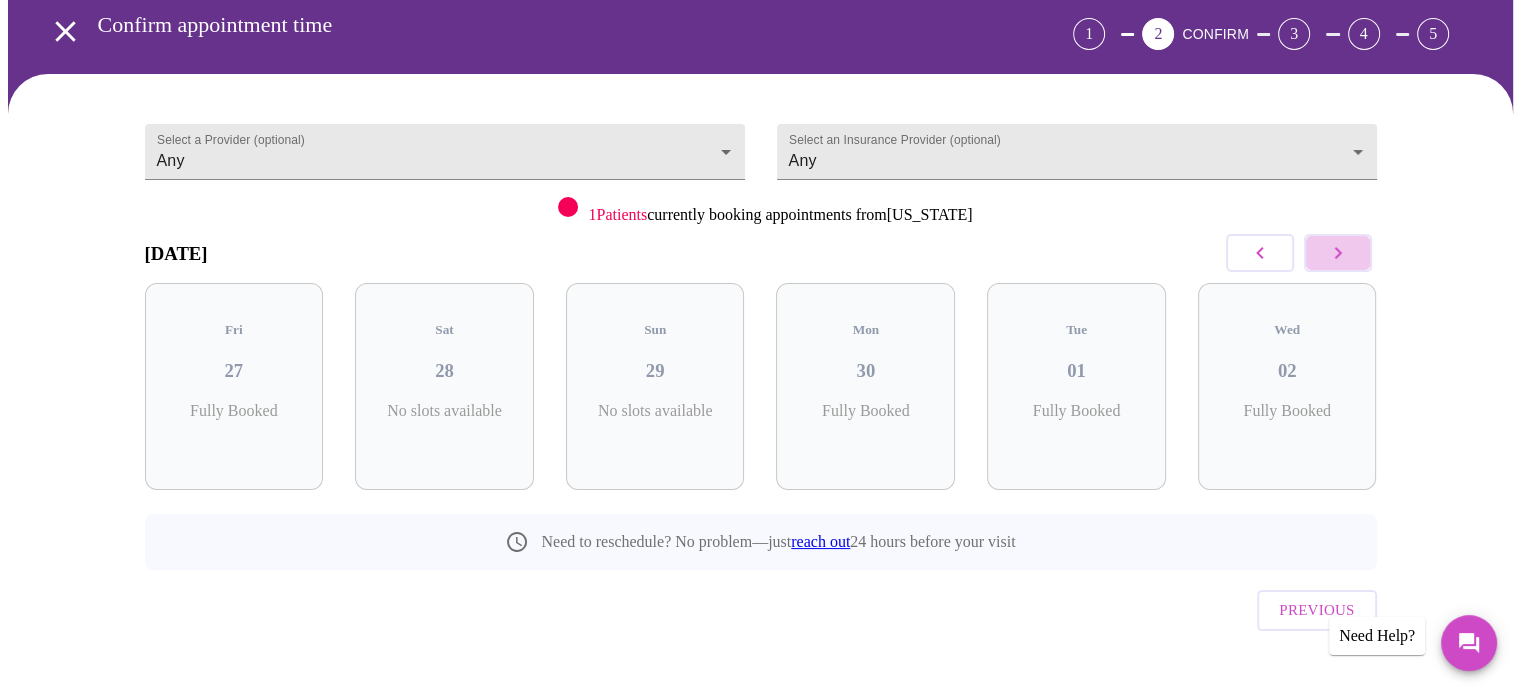 click at bounding box center [1338, 253] 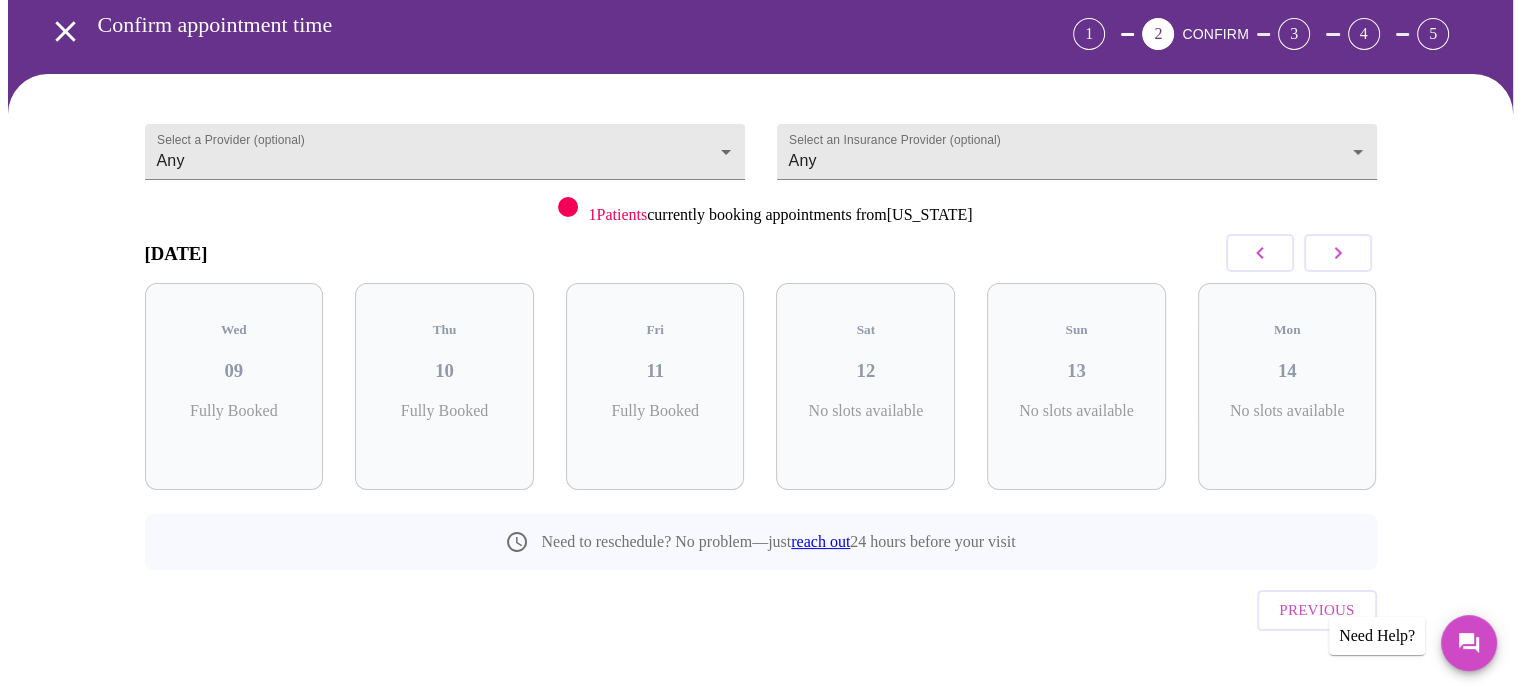 click at bounding box center (1338, 253) 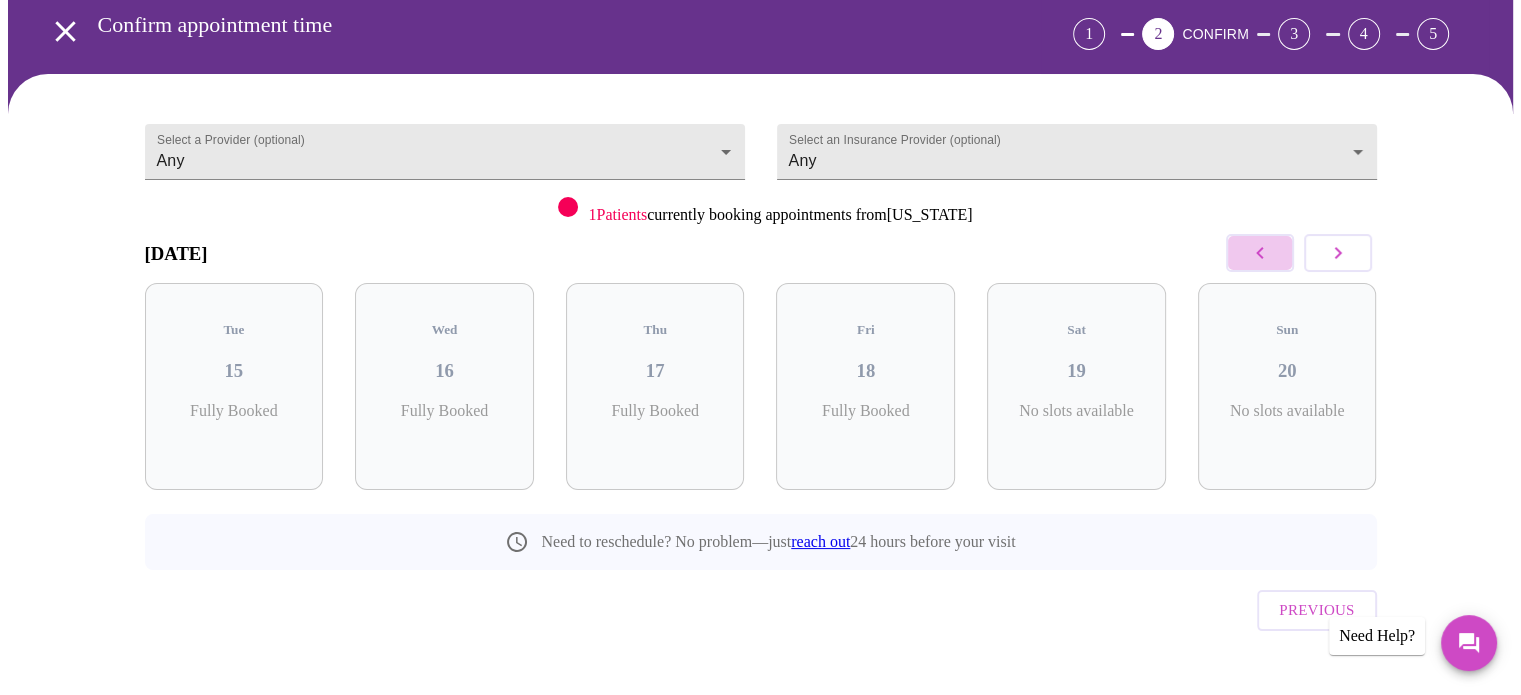 click 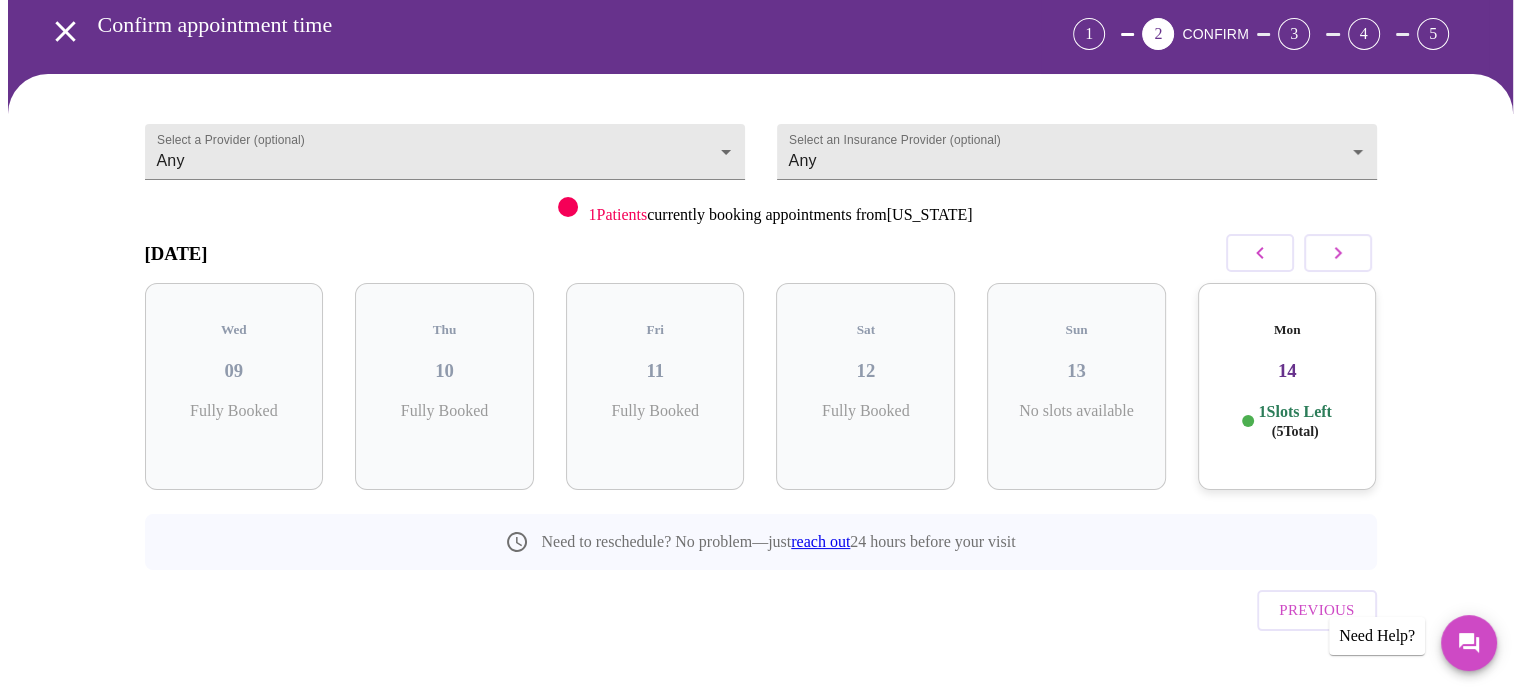 click on "Mon 14 1  Slots Left ( 5  Total)" at bounding box center (1287, 386) 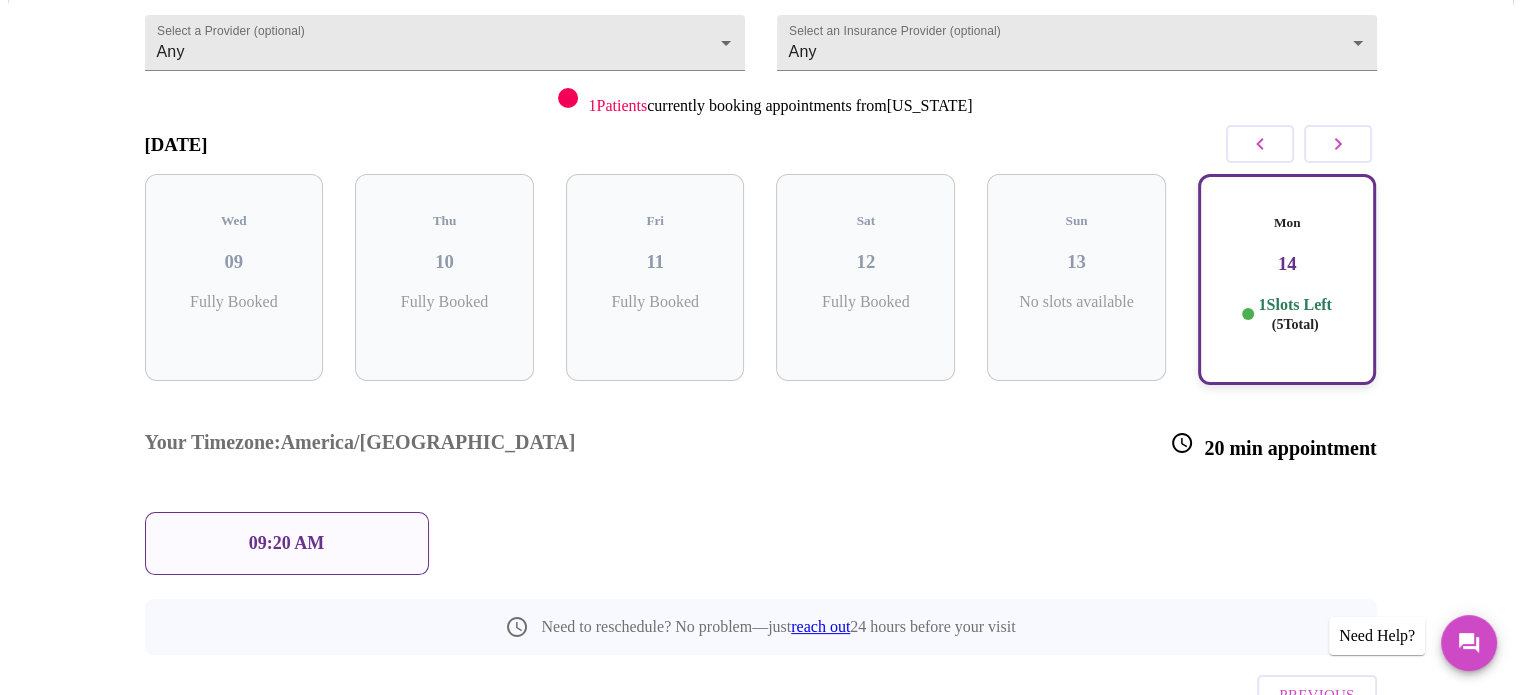 scroll, scrollTop: 251, scrollLeft: 0, axis: vertical 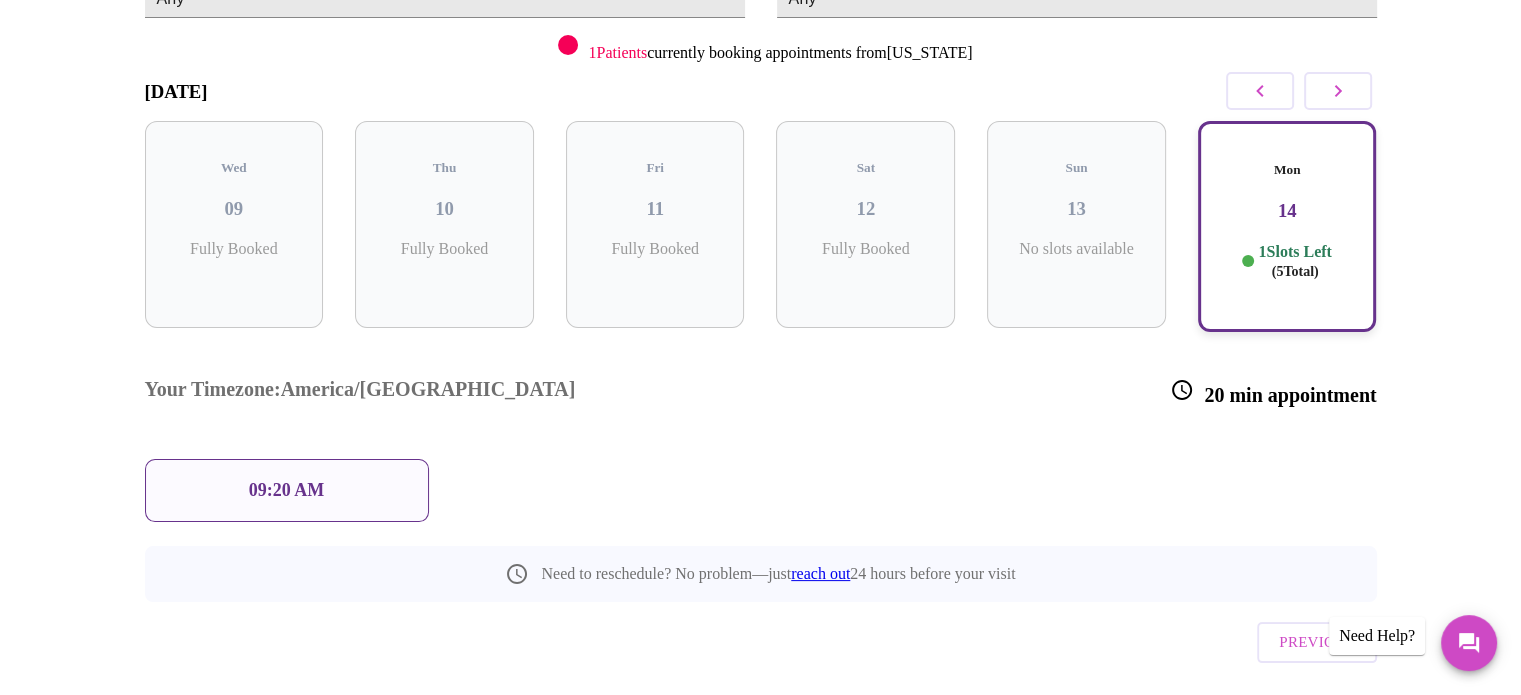 click on "09:20 AM" at bounding box center [287, 490] 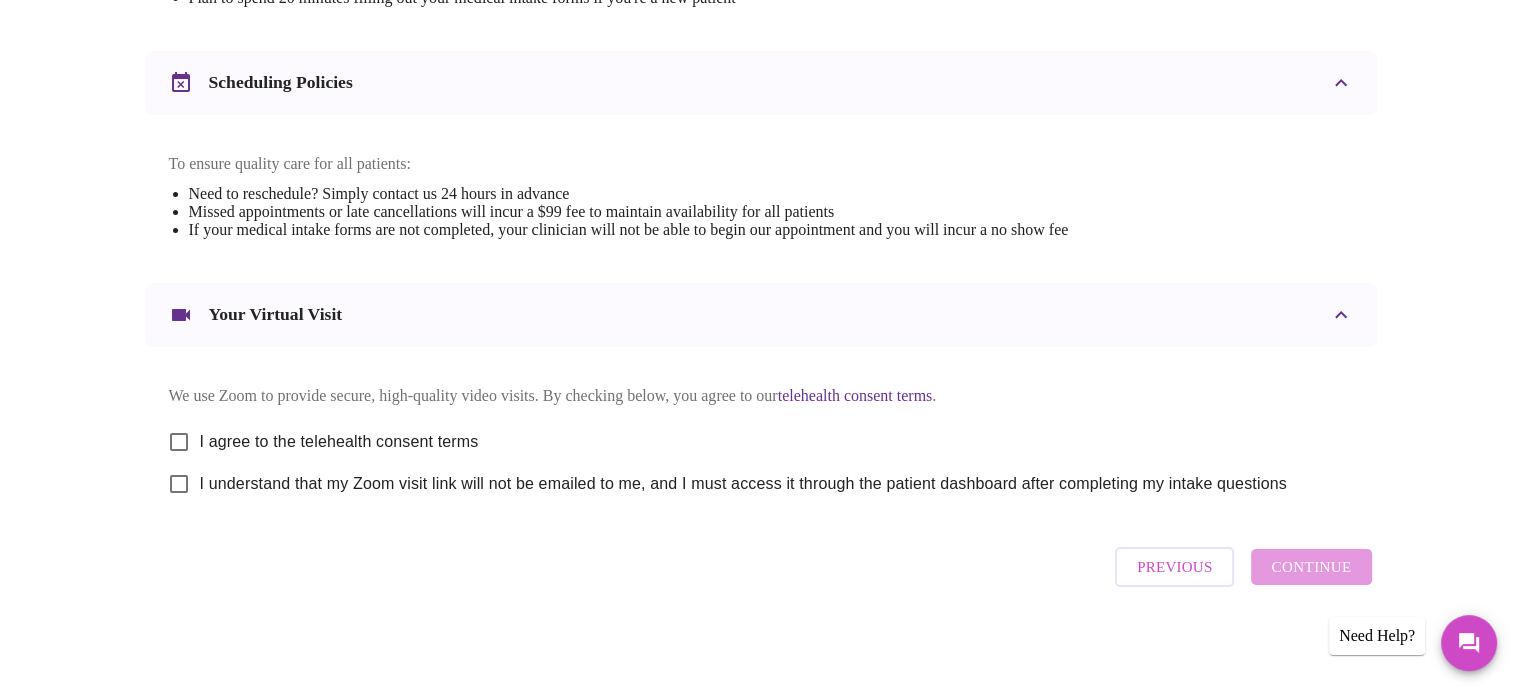 scroll, scrollTop: 0, scrollLeft: 0, axis: both 